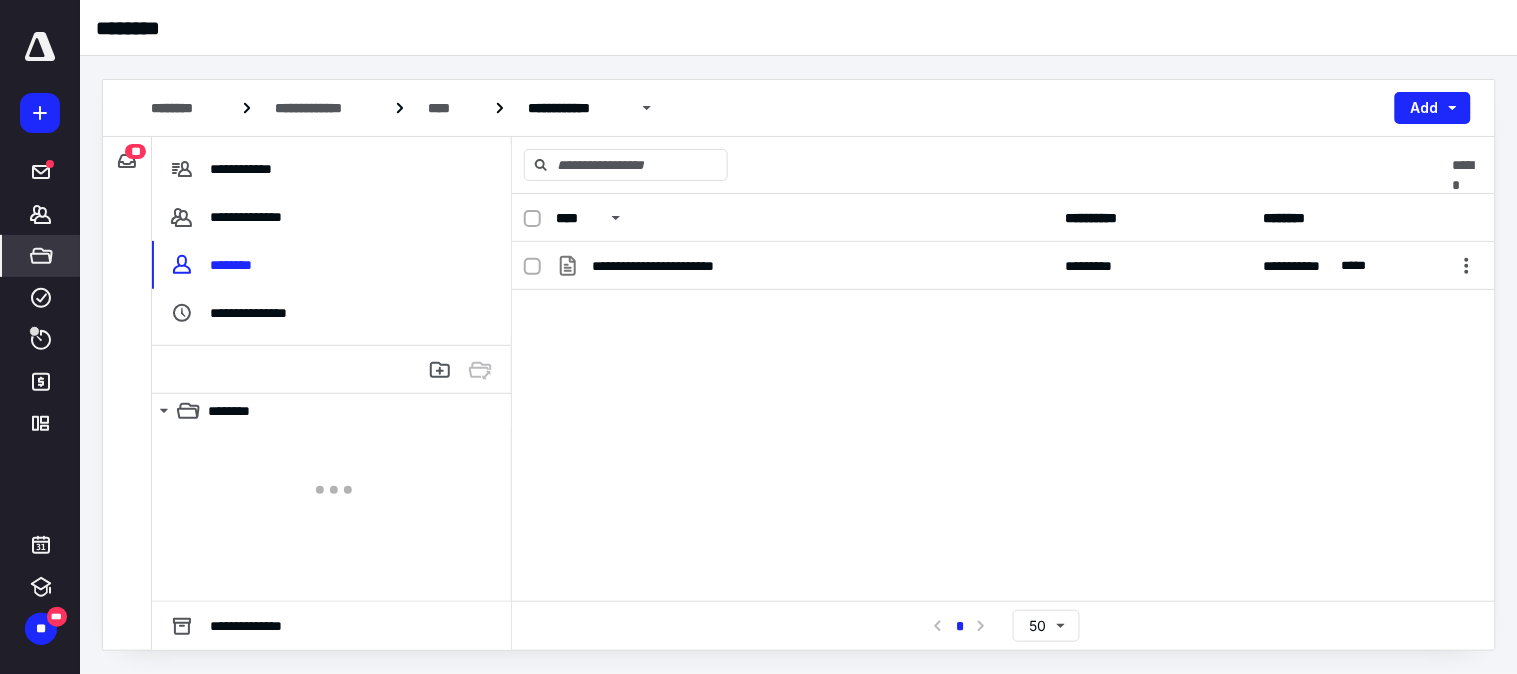 scroll, scrollTop: 0, scrollLeft: 0, axis: both 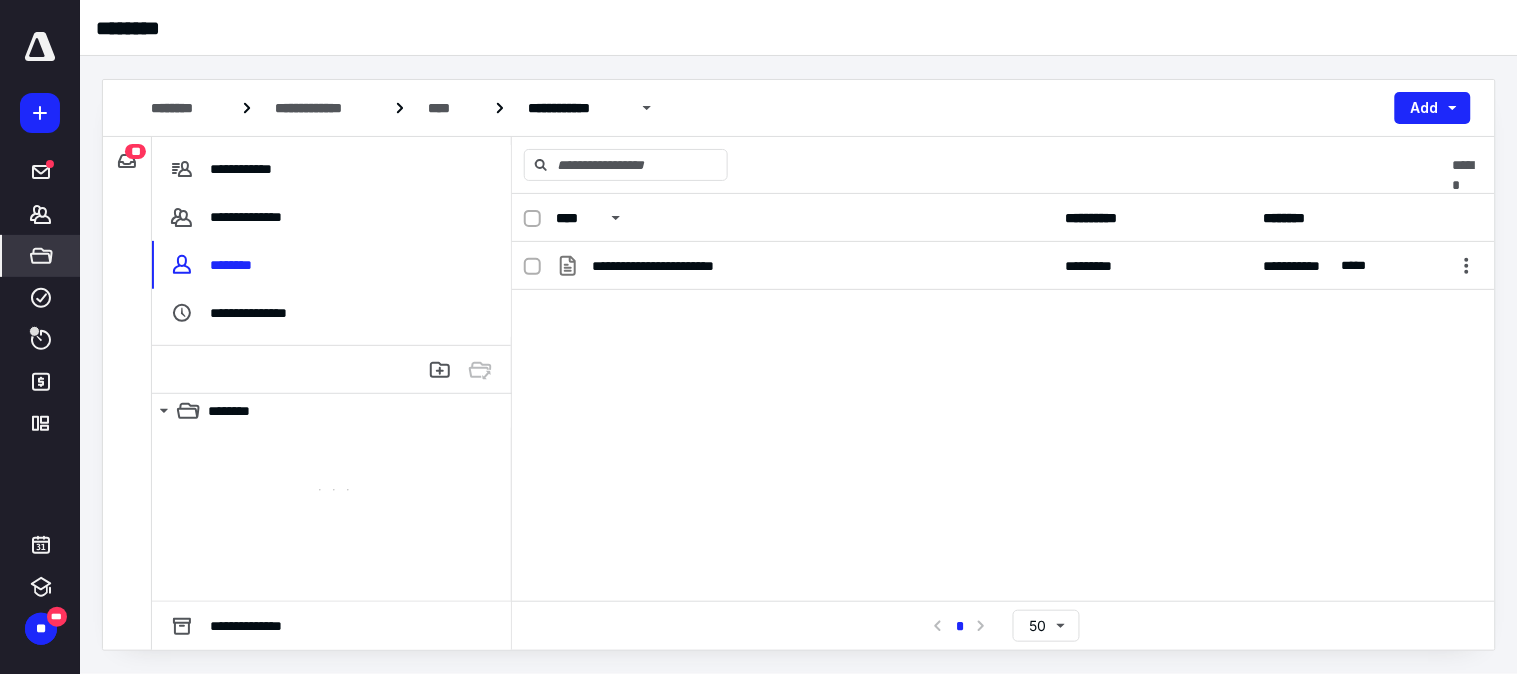 click on "*****" at bounding box center (41, 256) 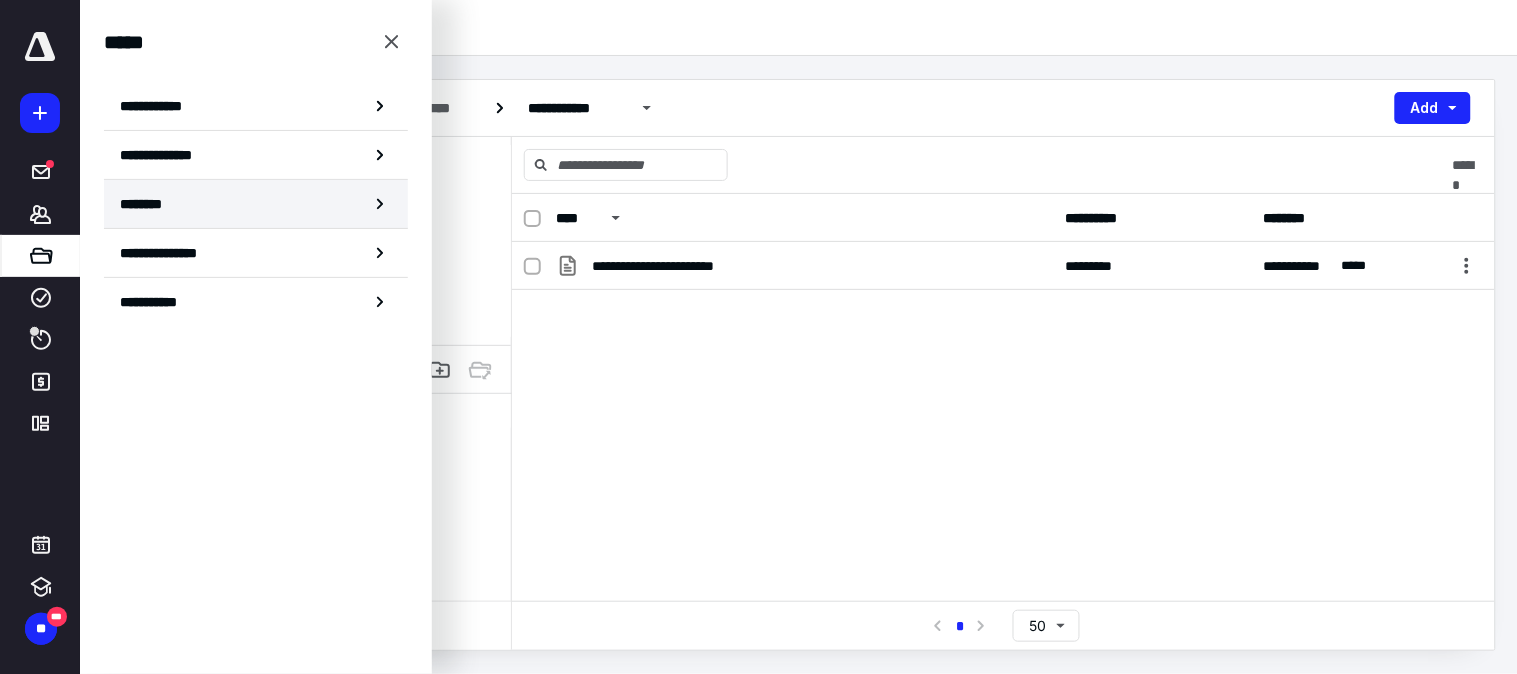 click on "********" at bounding box center [256, 204] 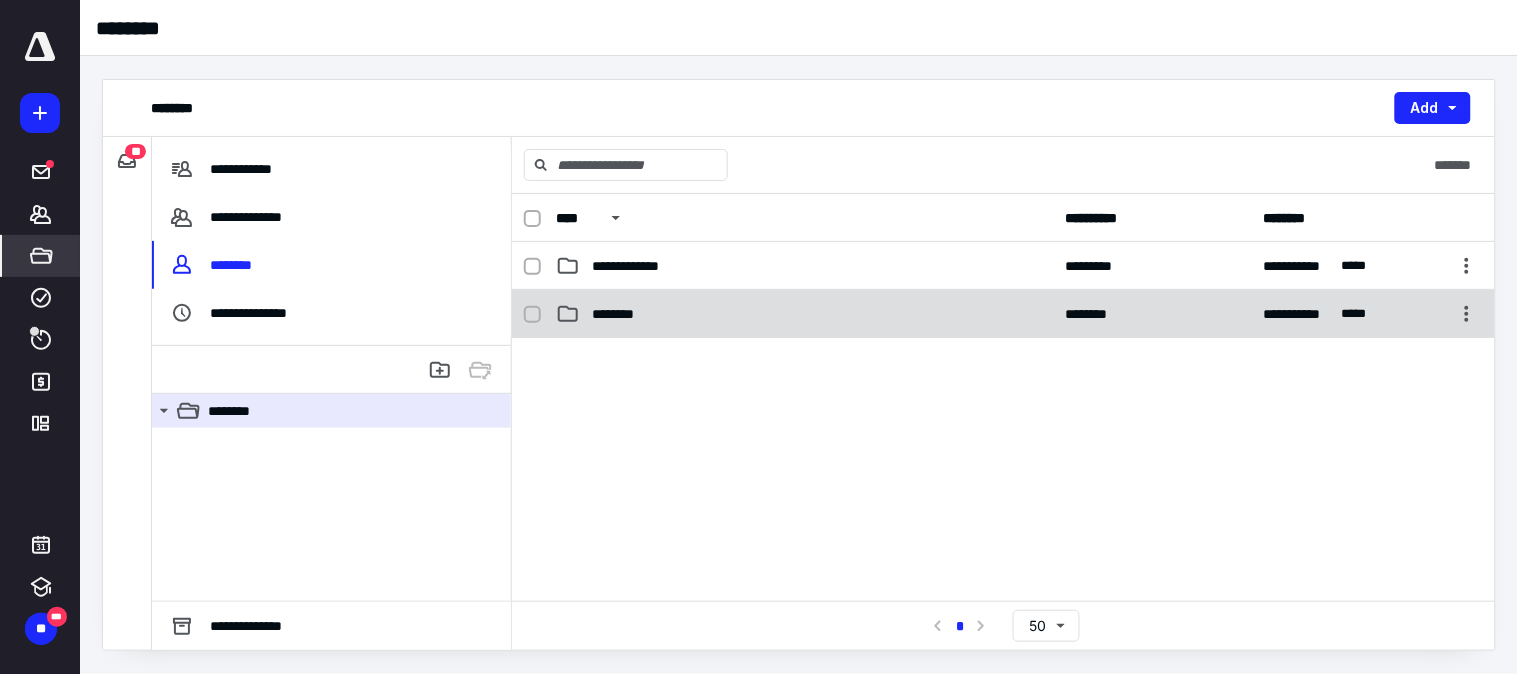 click on "********" at bounding box center [804, 314] 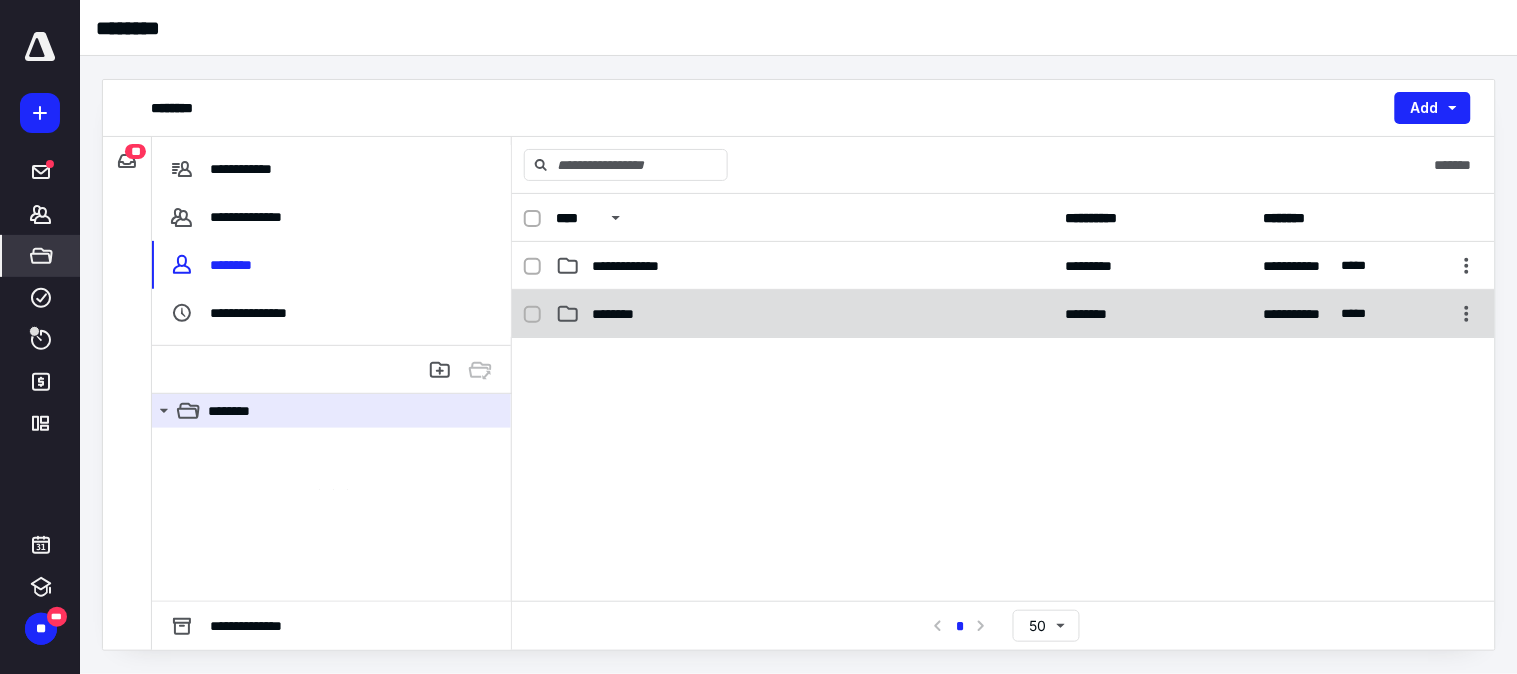 checkbox on "true" 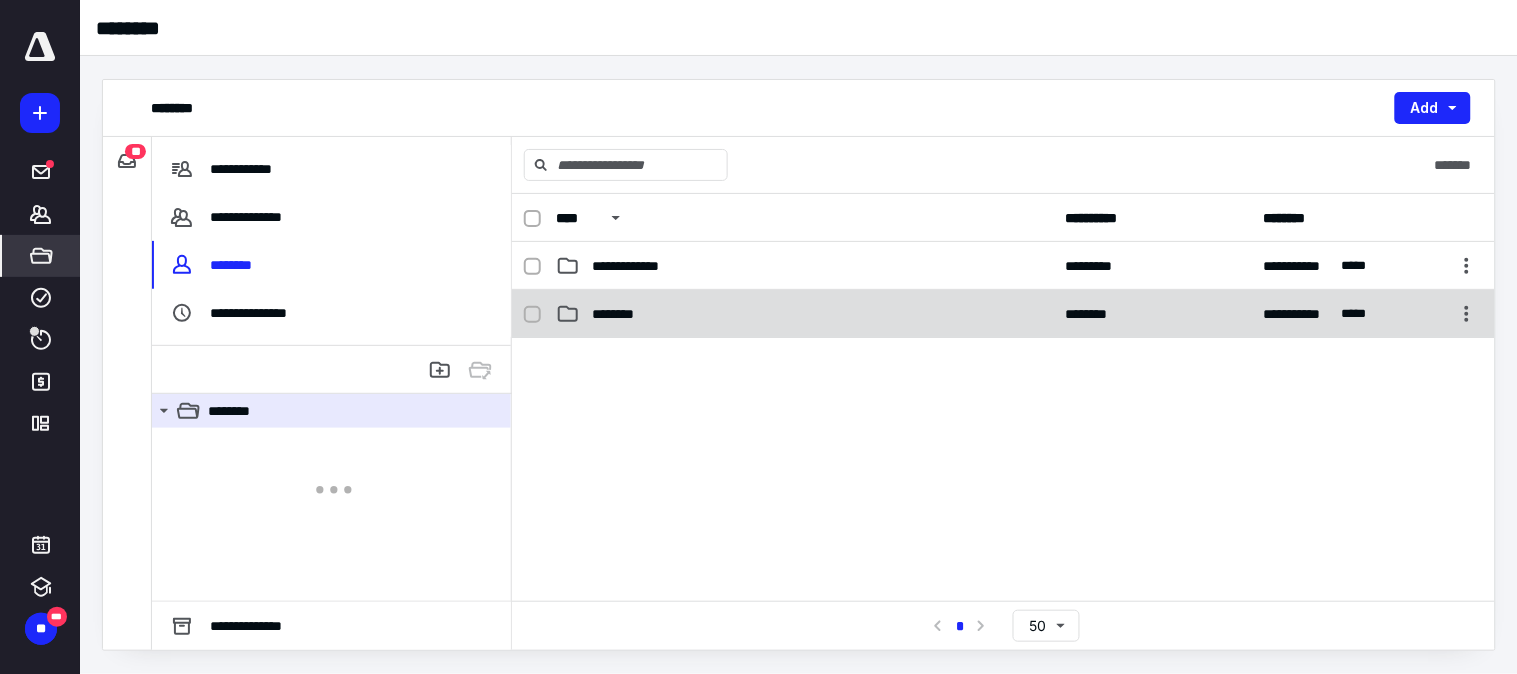 click on "********" at bounding box center (804, 314) 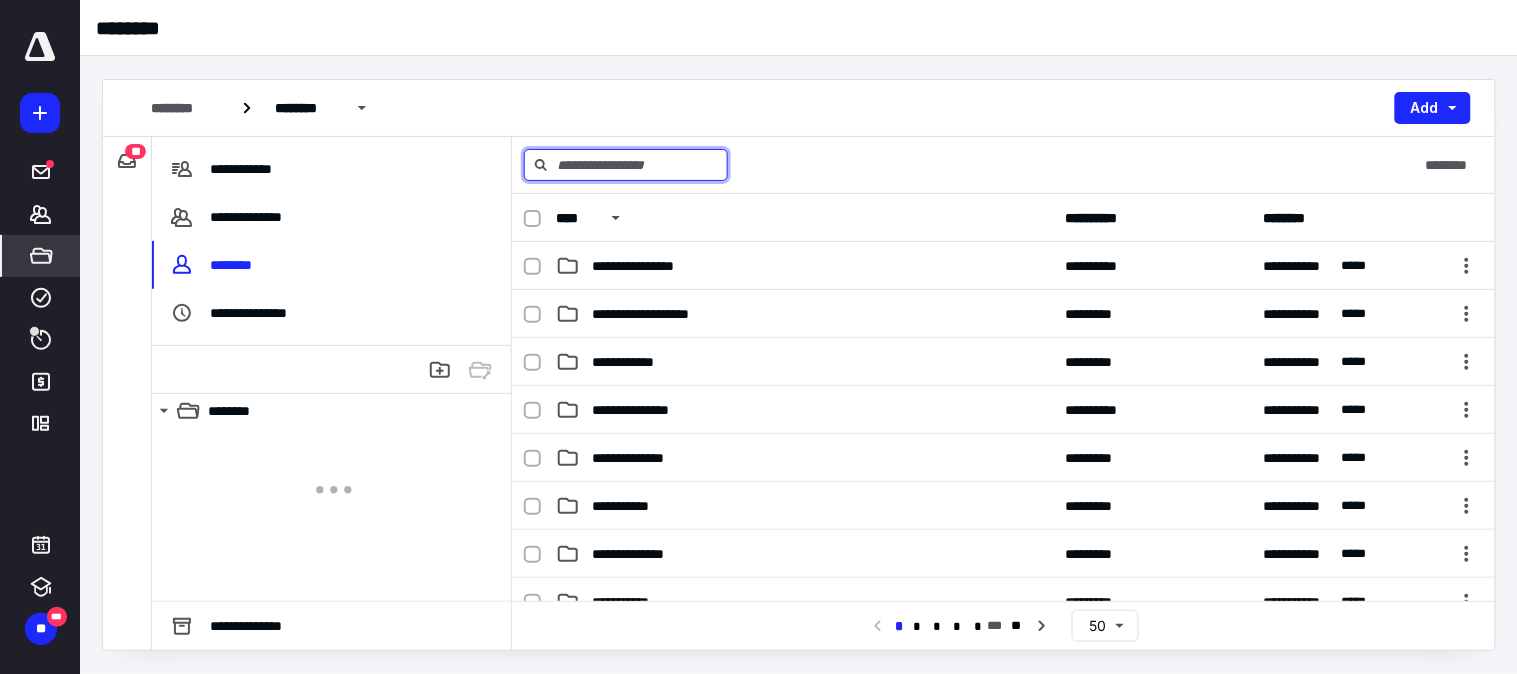 click at bounding box center [626, 165] 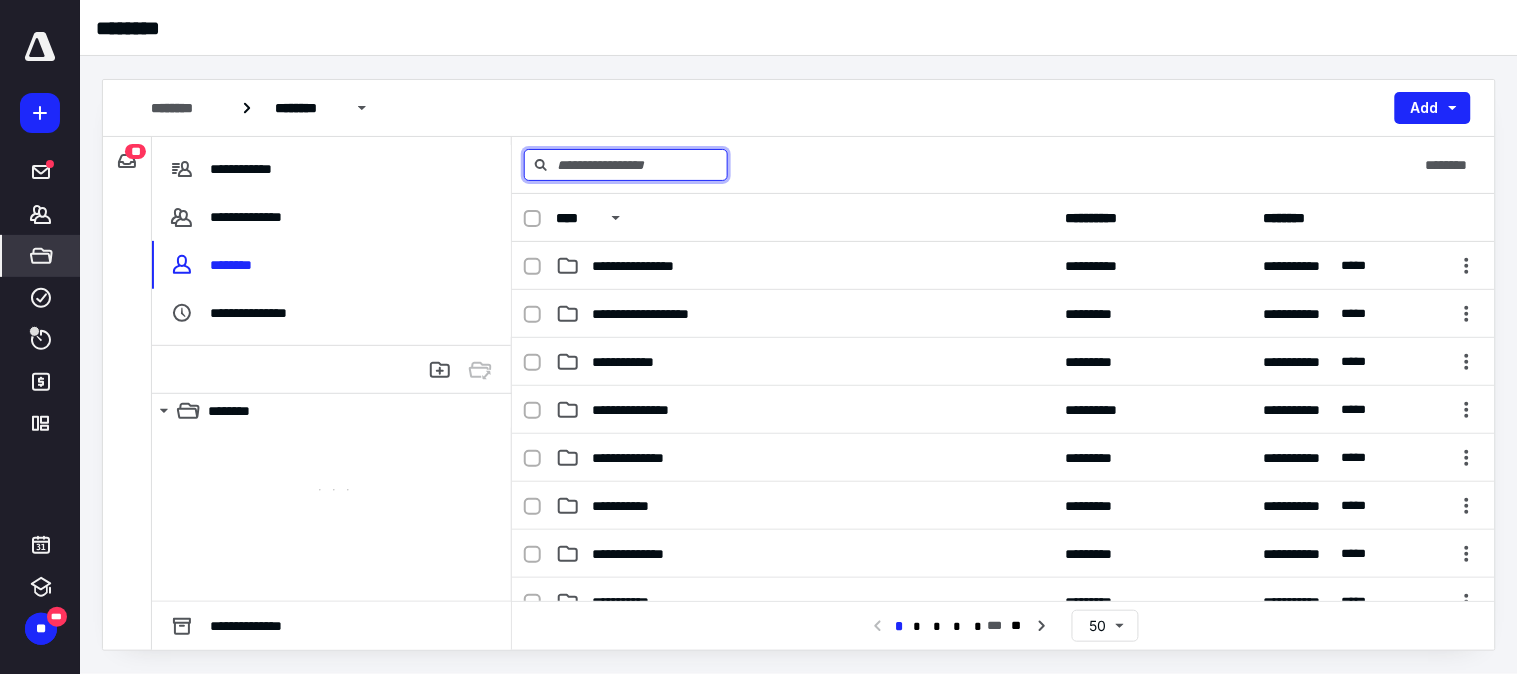paste on "**********" 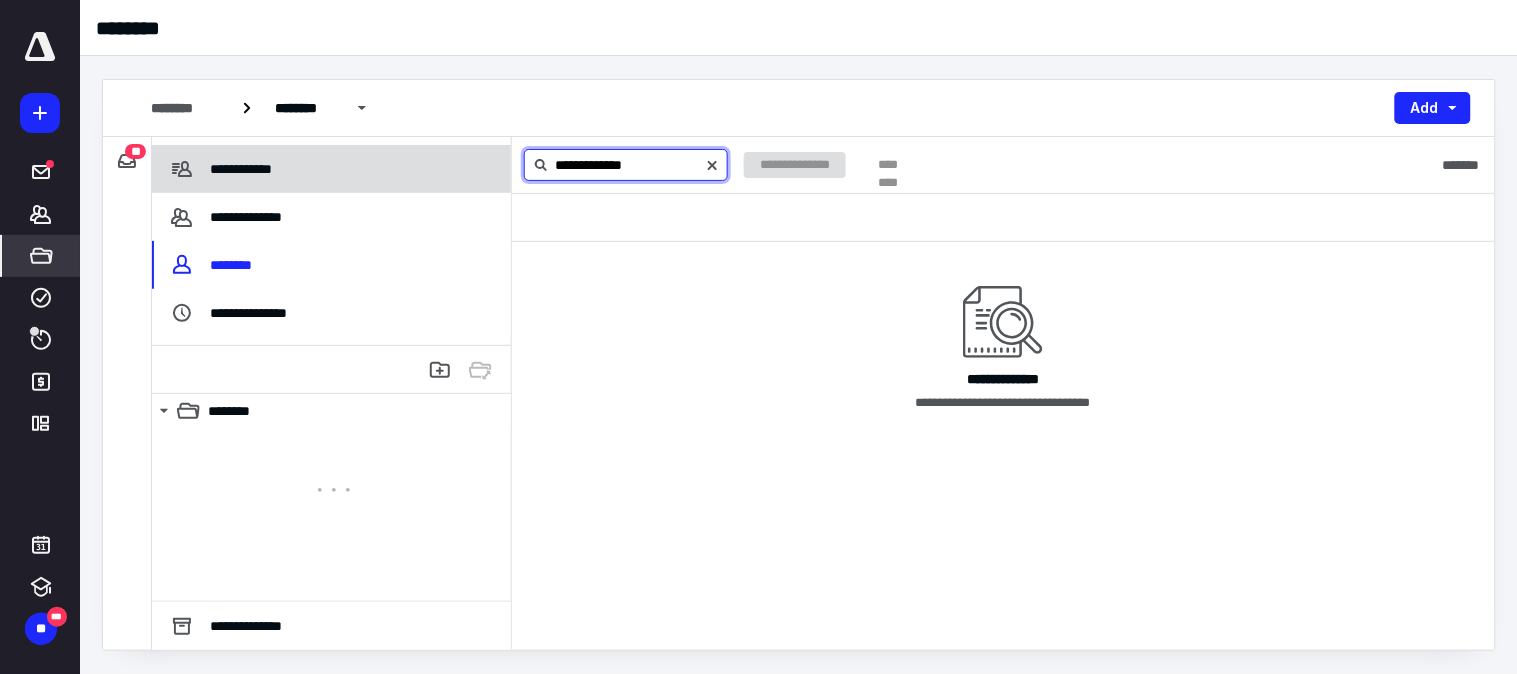 drag, startPoint x: 665, startPoint y: 162, endPoint x: 507, endPoint y: 166, distance: 158.05063 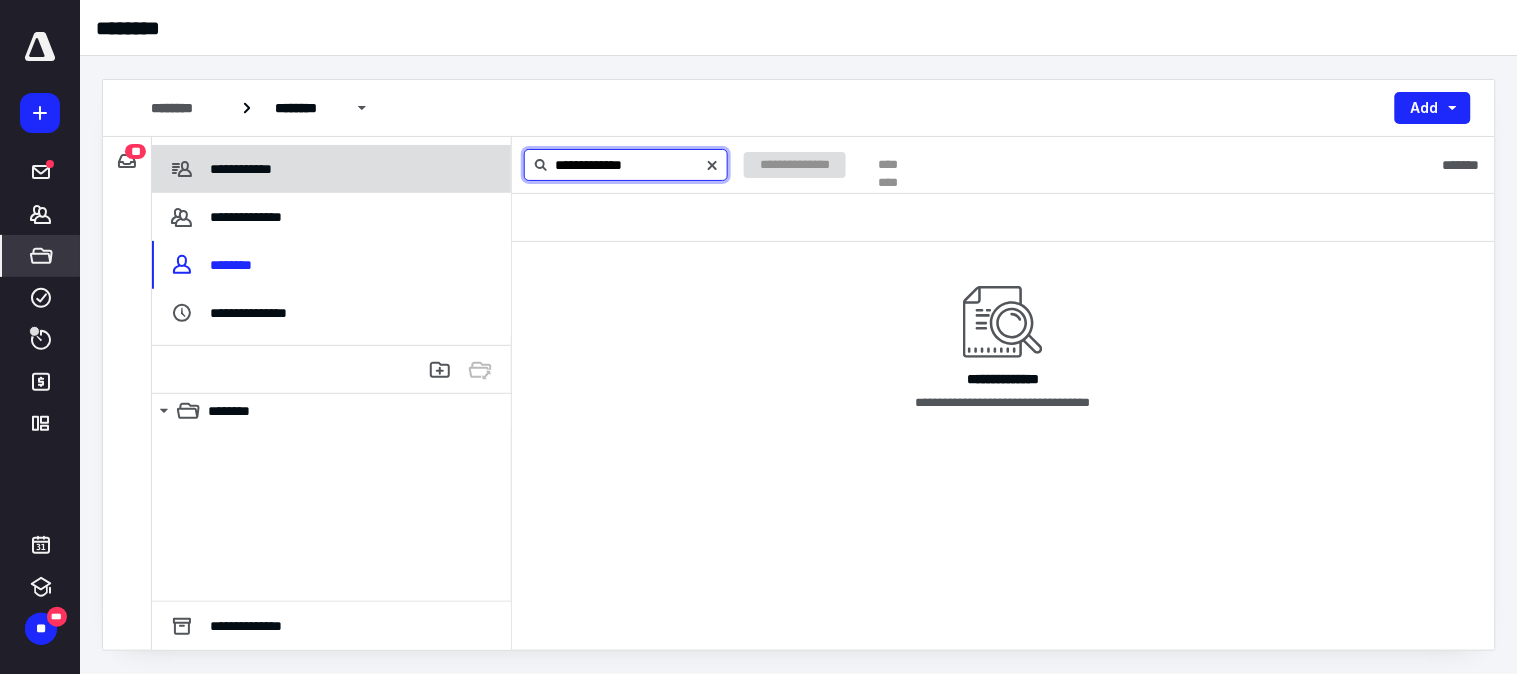 click on "**********" at bounding box center [823, 393] 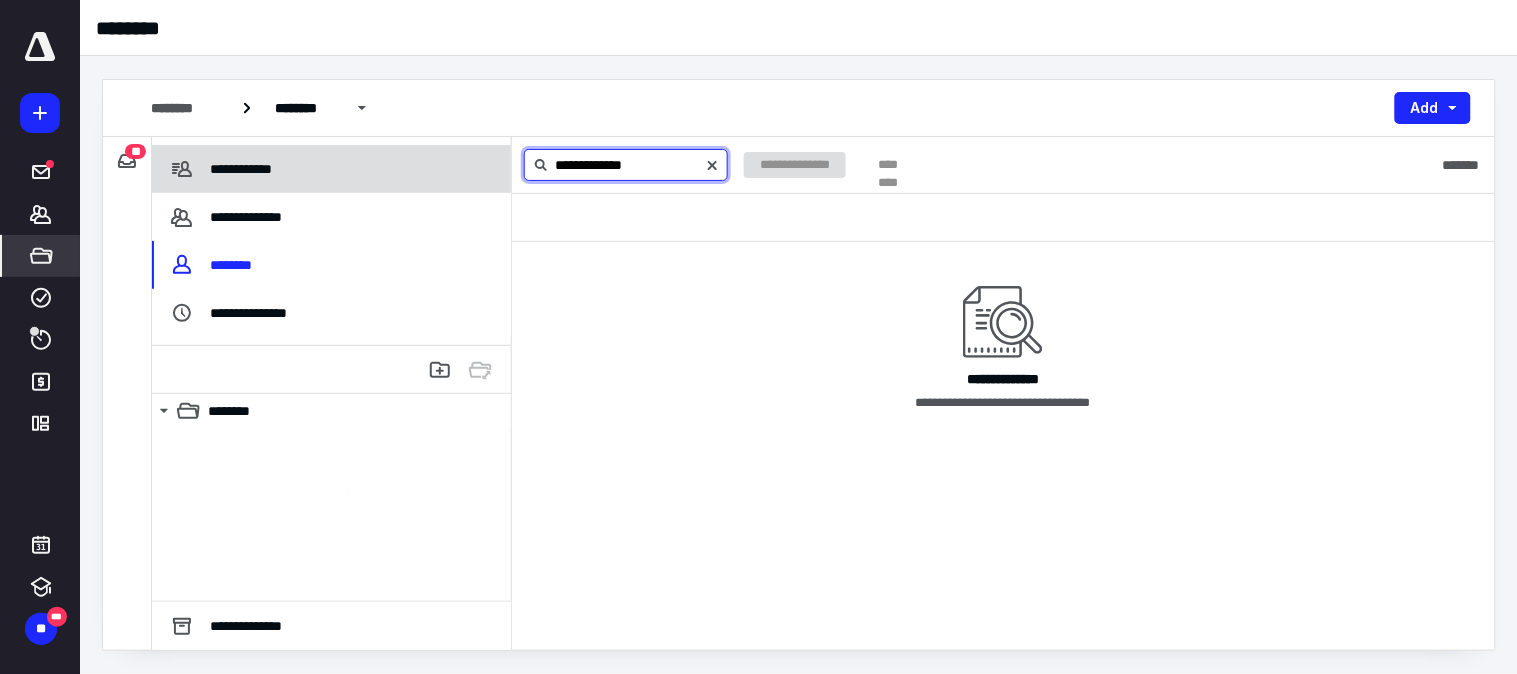paste 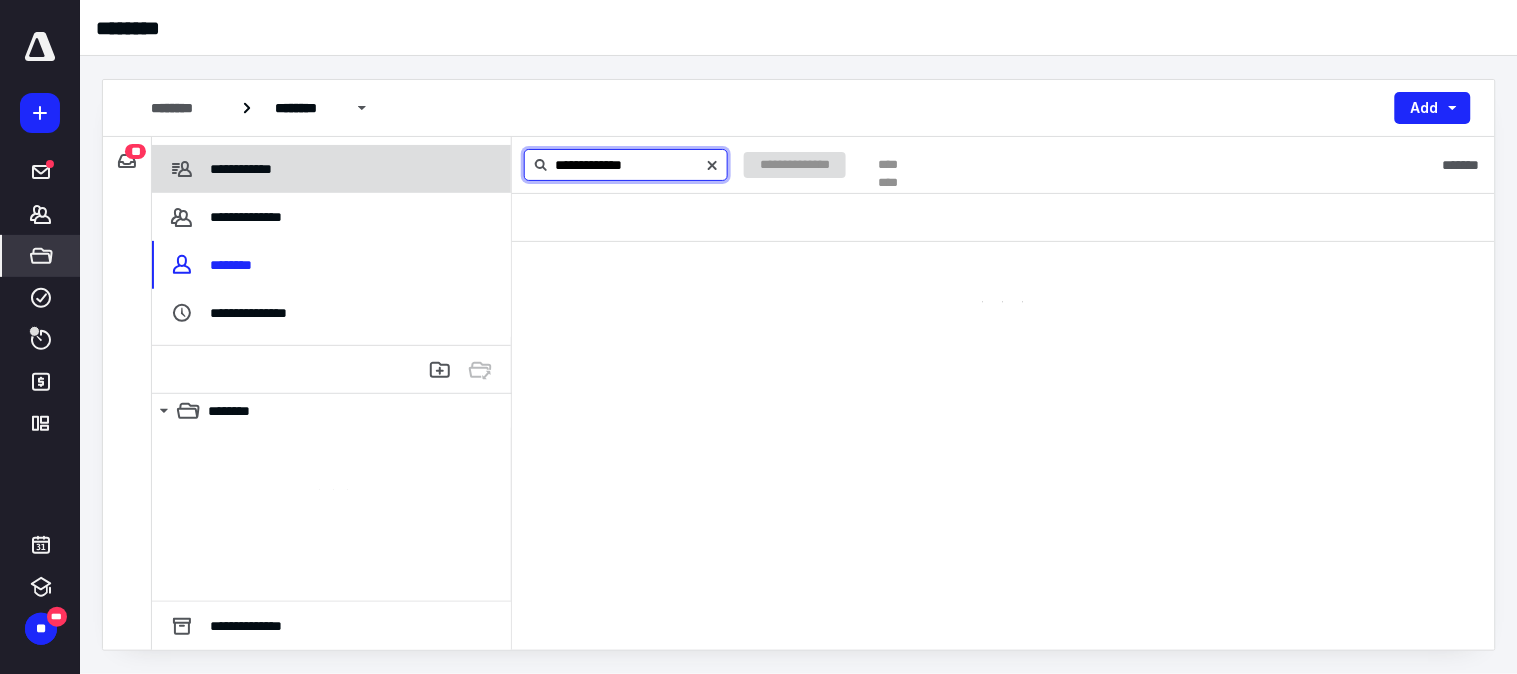 type on "**********" 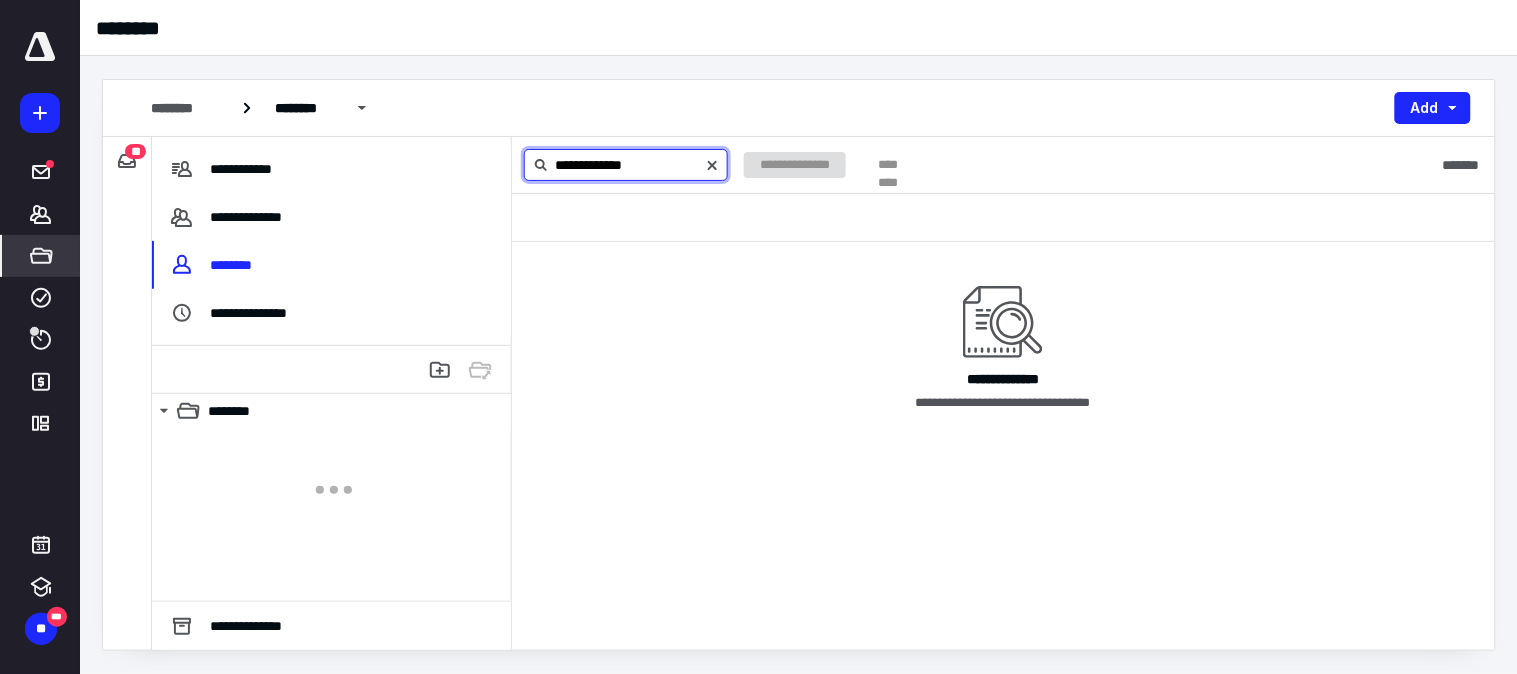 click on "**********" at bounding box center (626, 165) 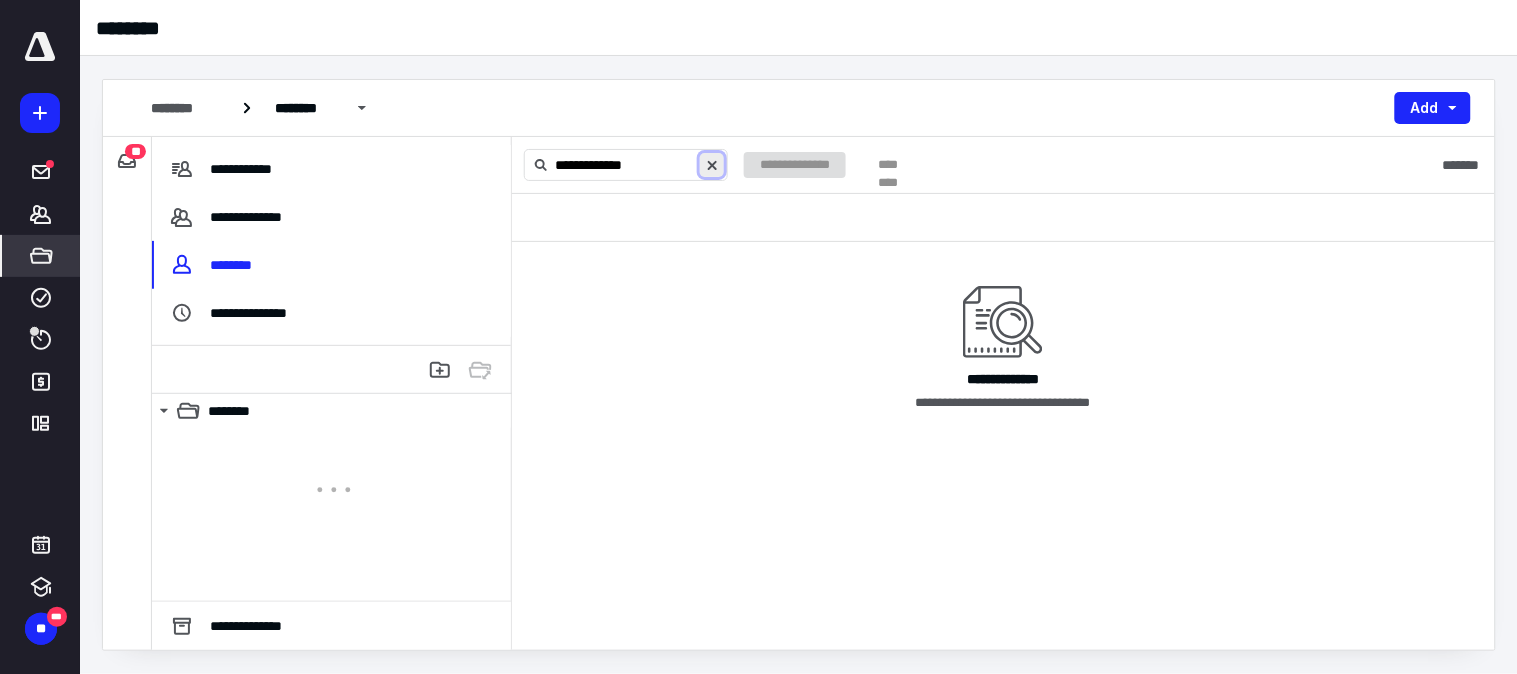 click at bounding box center [712, 165] 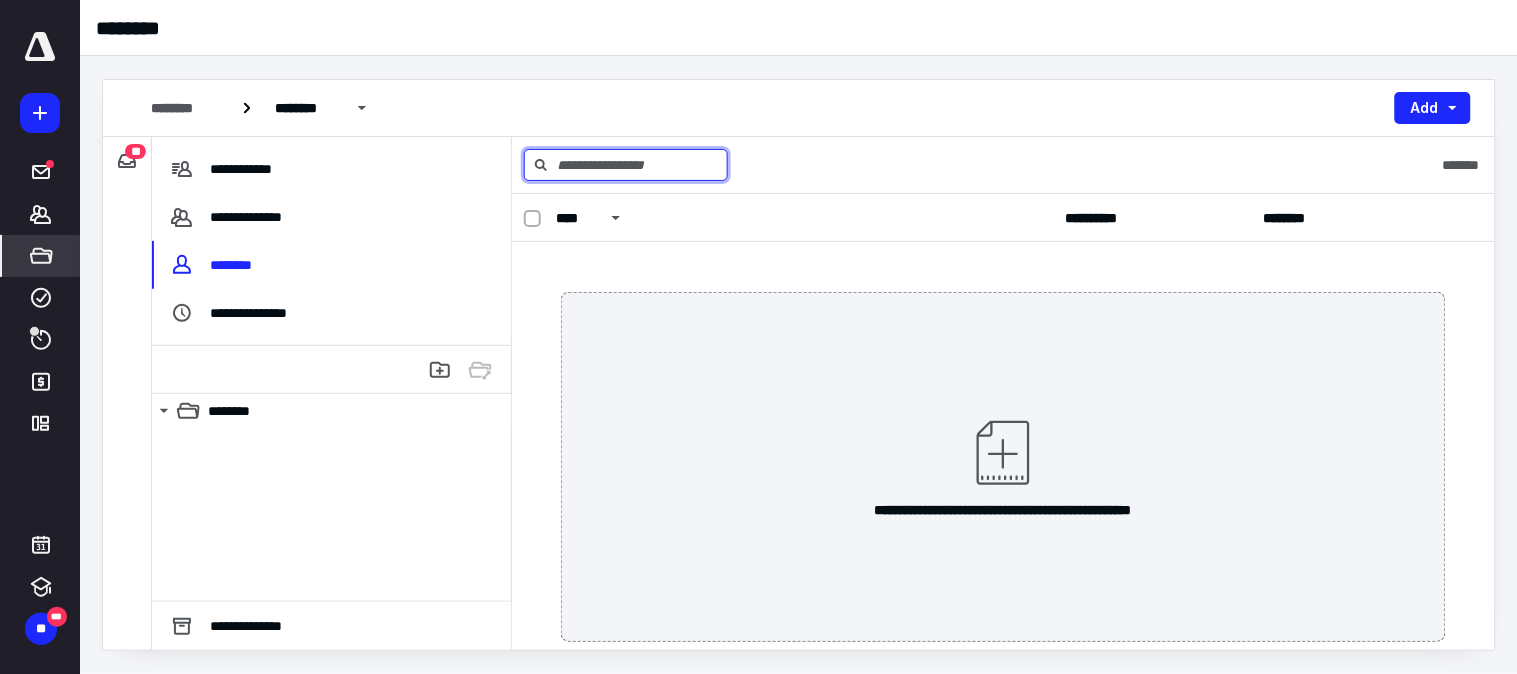 click at bounding box center (626, 165) 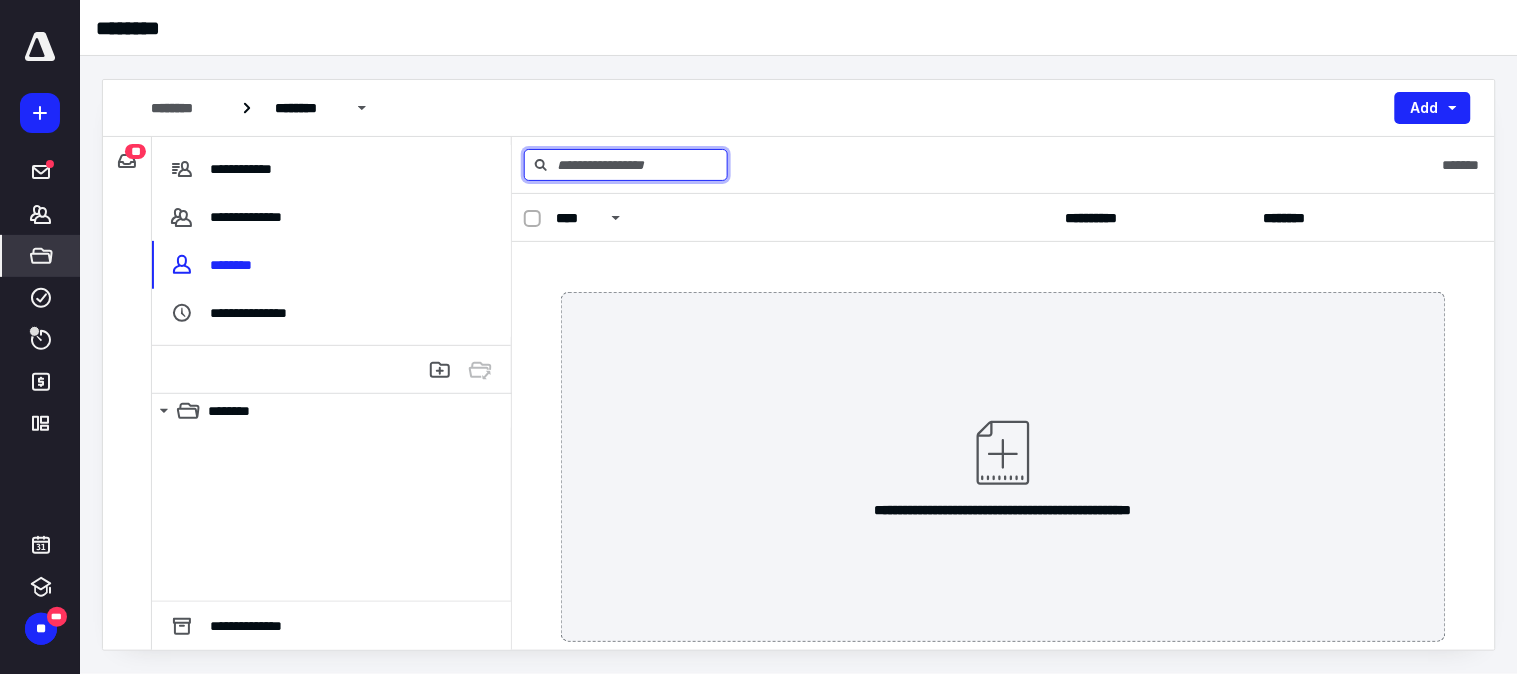 paste on "**********" 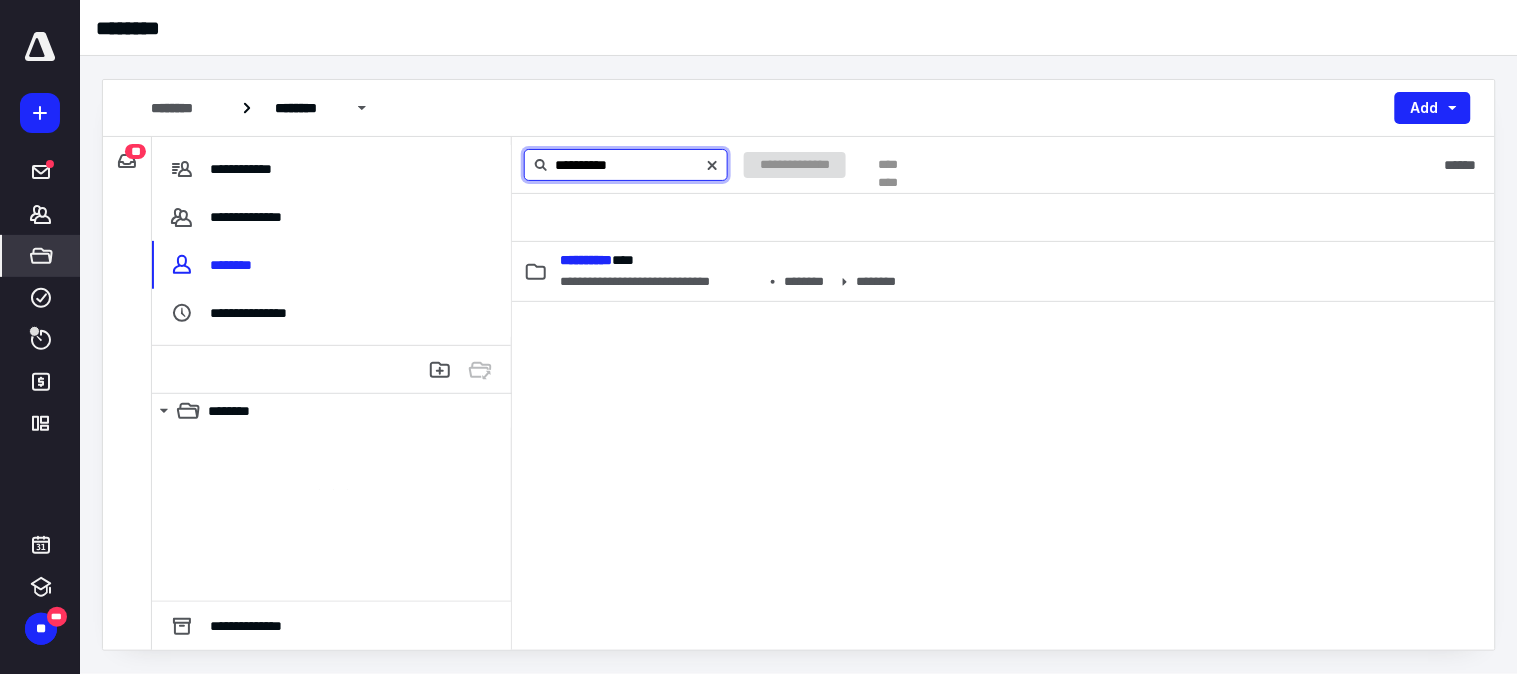 type on "*********" 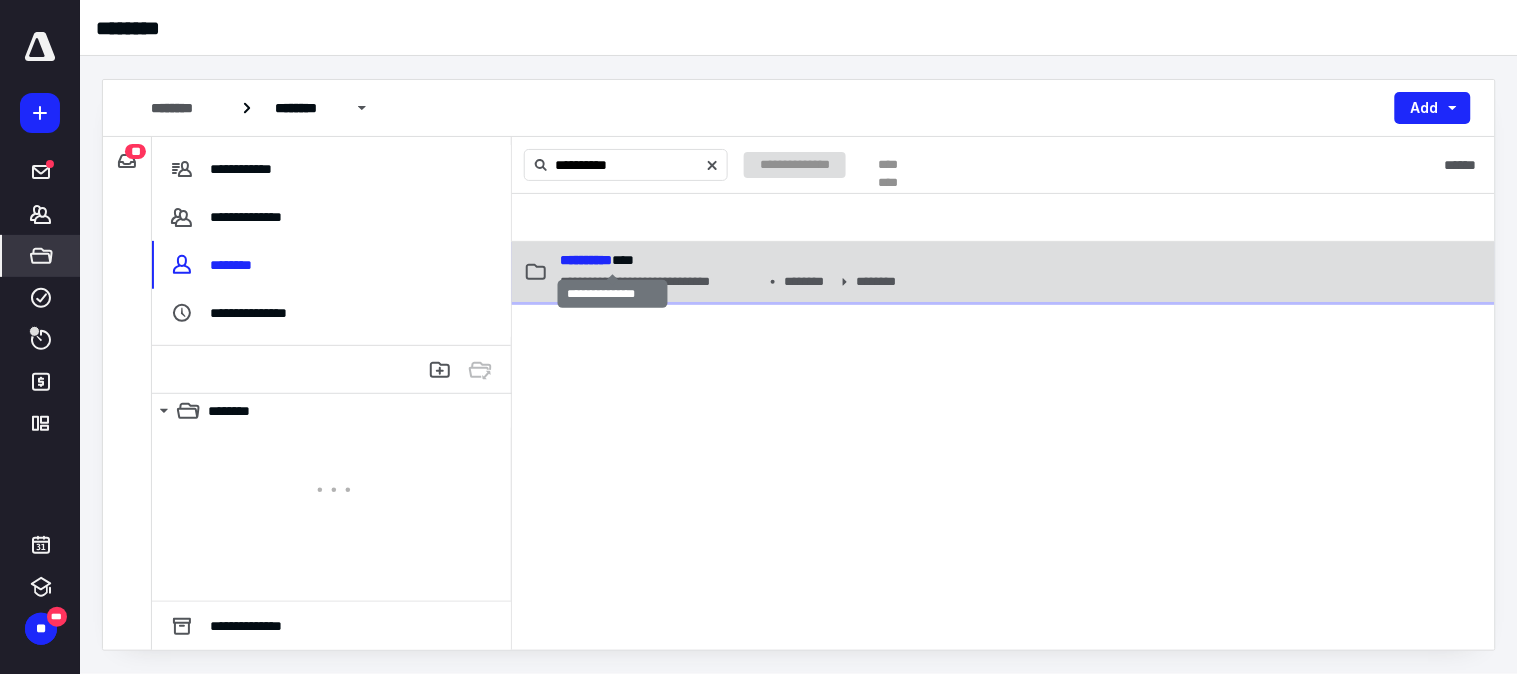 click on "*********" at bounding box center (586, 260) 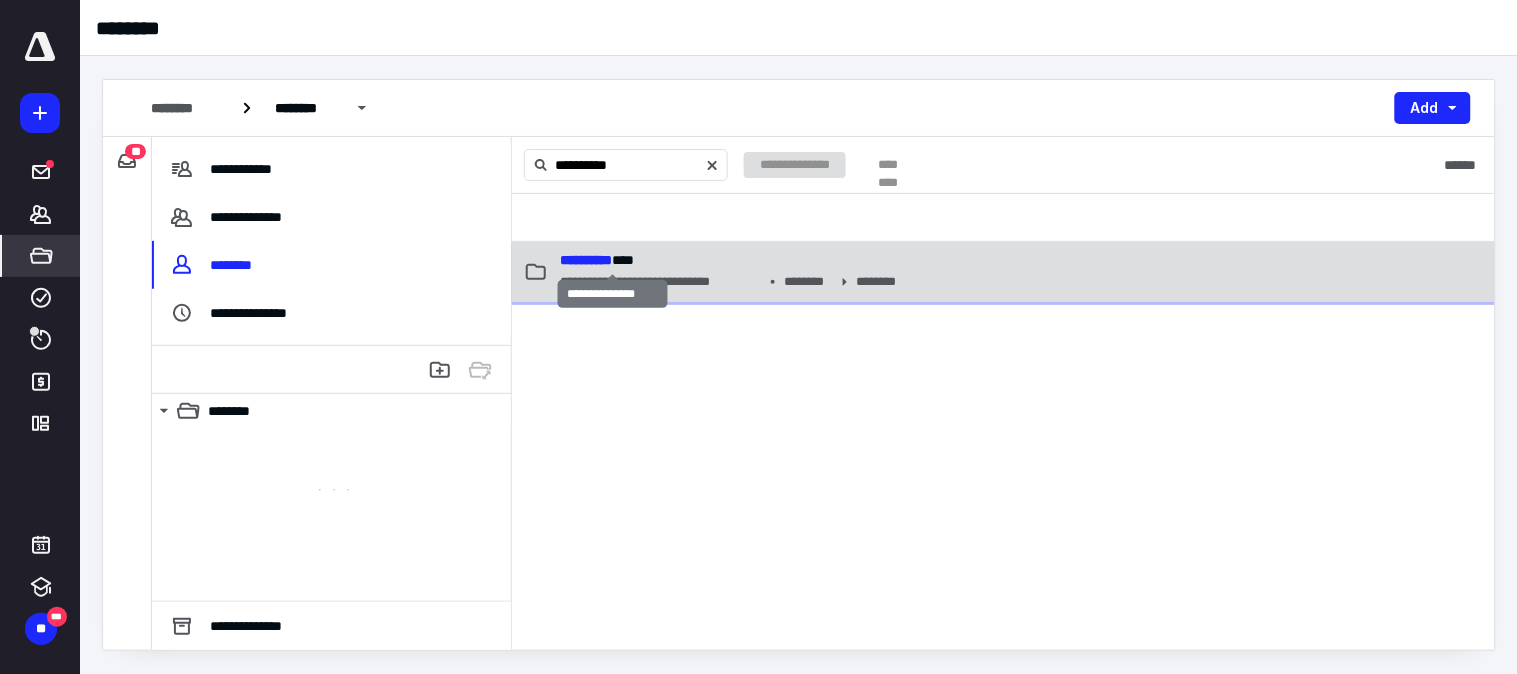click on "*********" at bounding box center [586, 260] 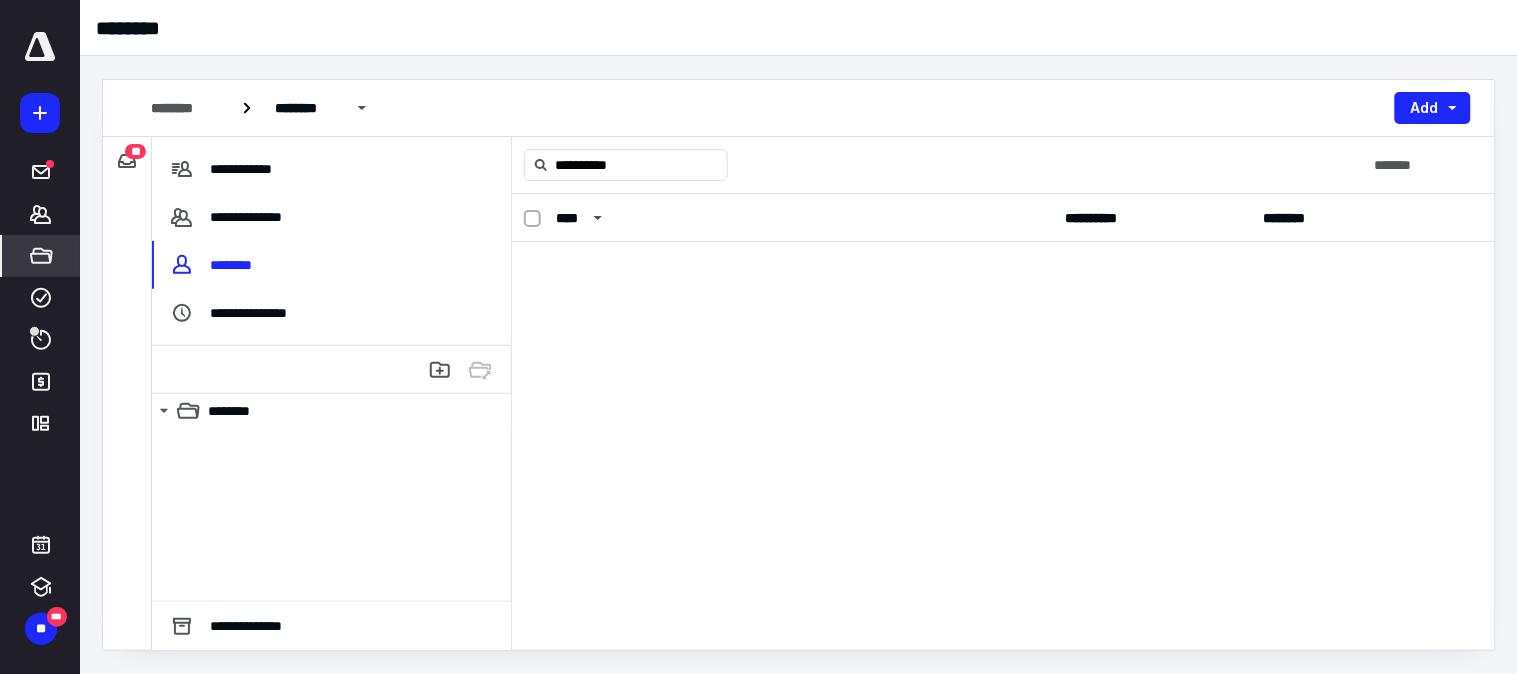 type 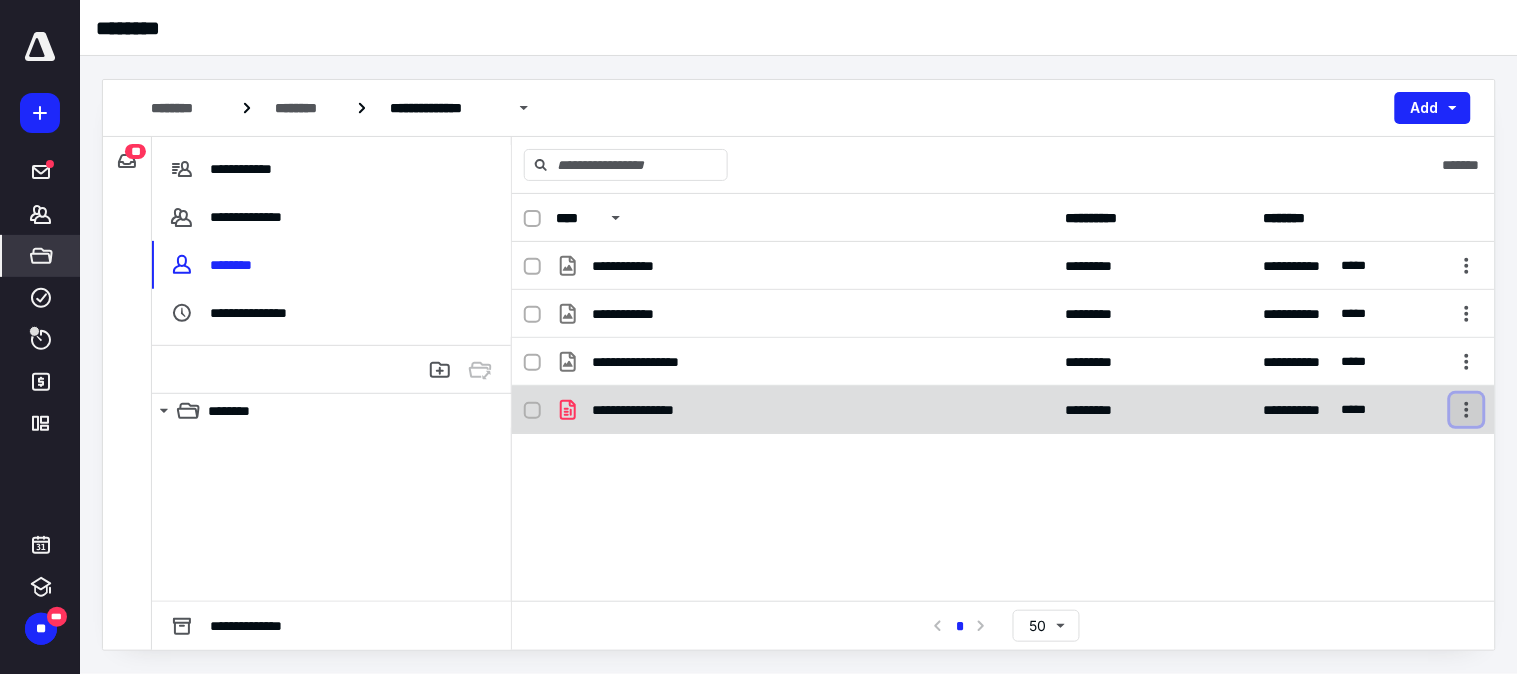 click at bounding box center (1467, 410) 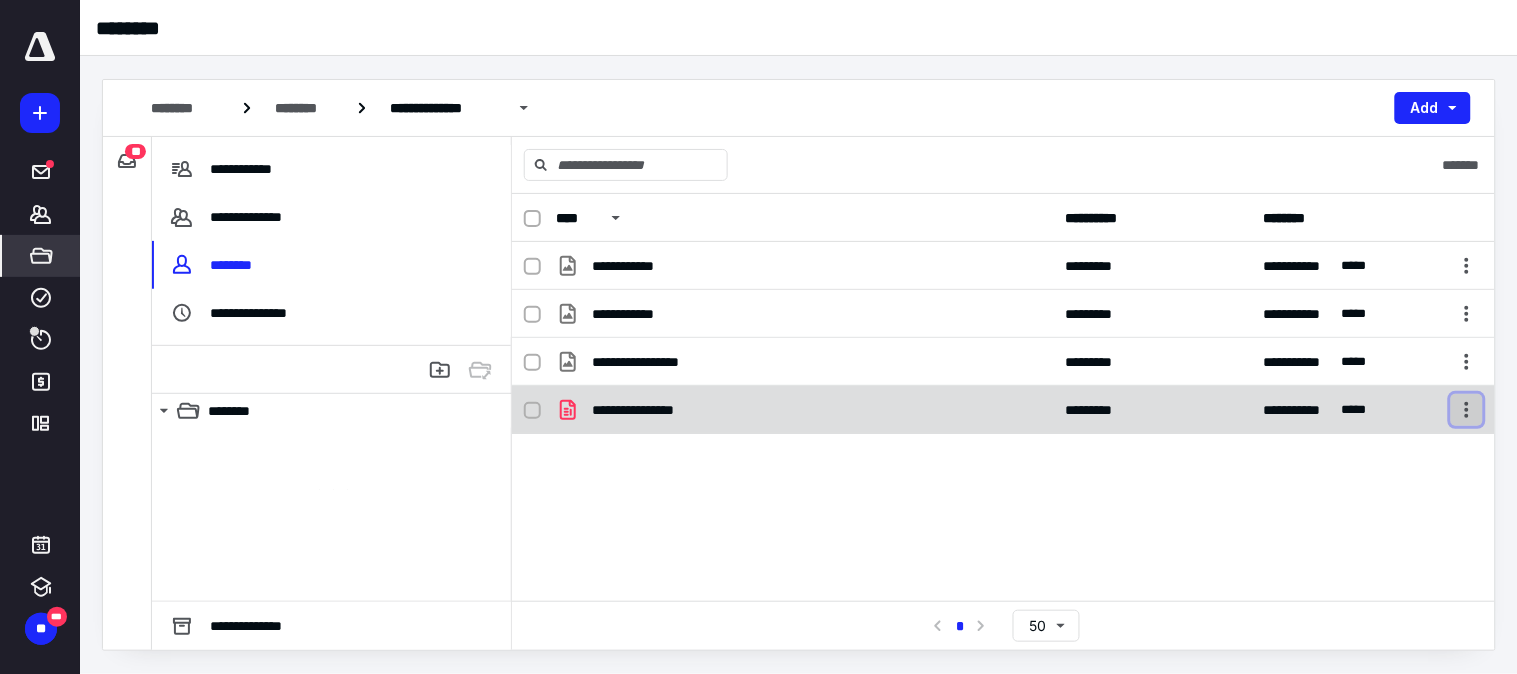 checkbox on "true" 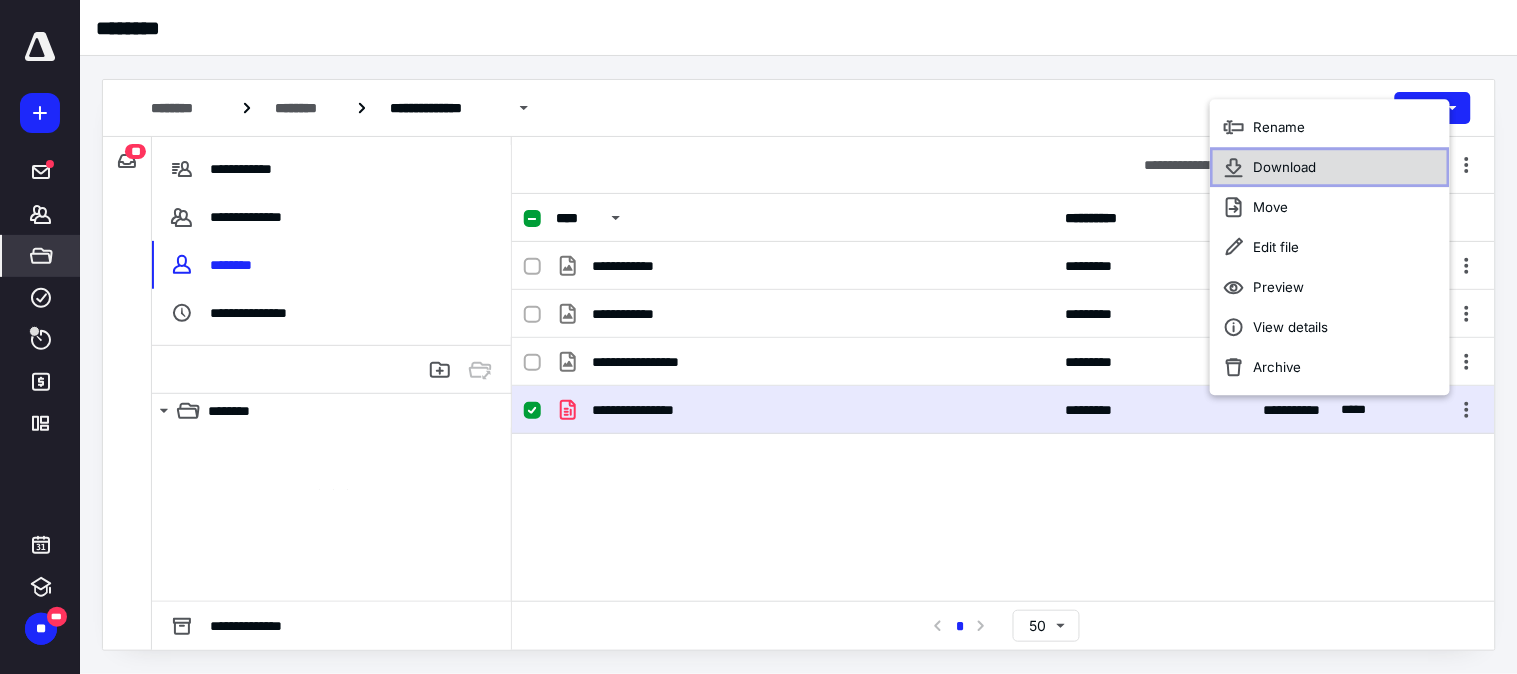 click on "Download" at bounding box center [1285, 168] 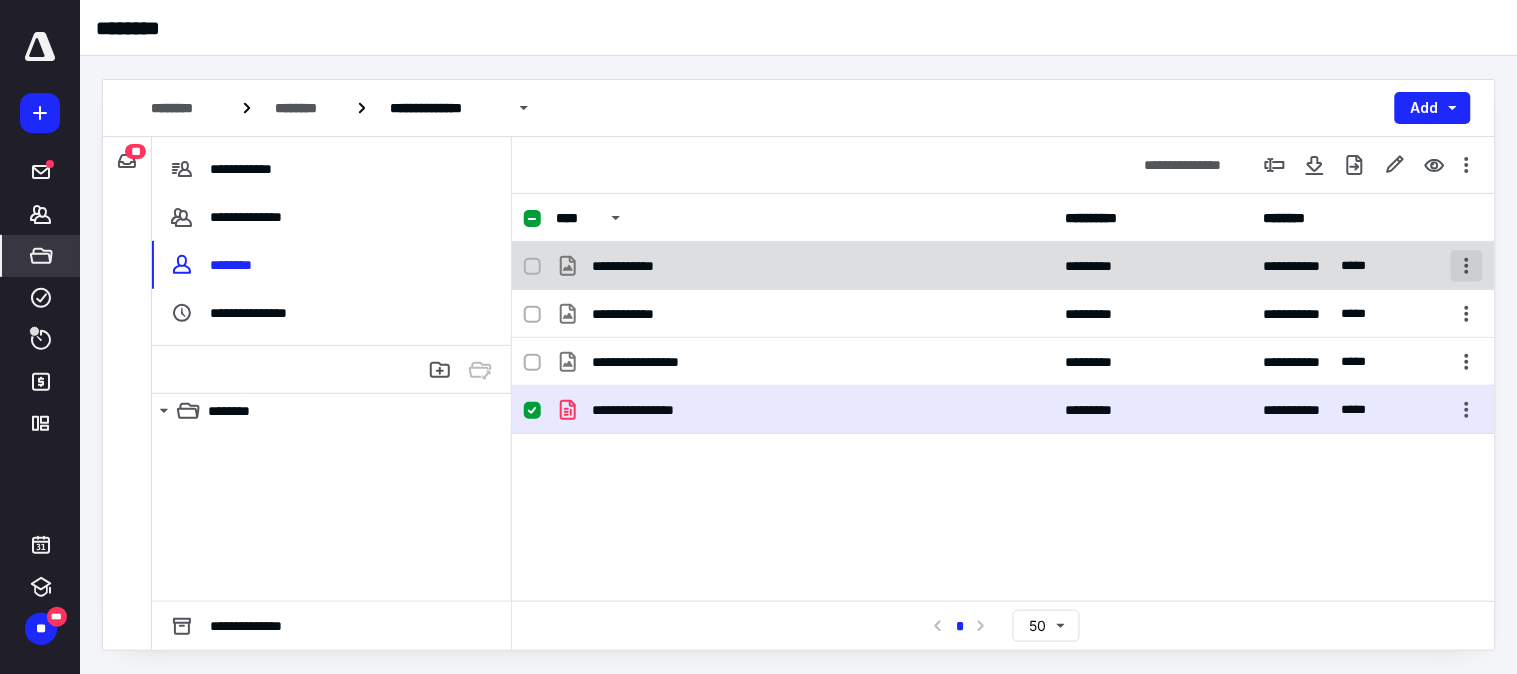 click at bounding box center [1467, 266] 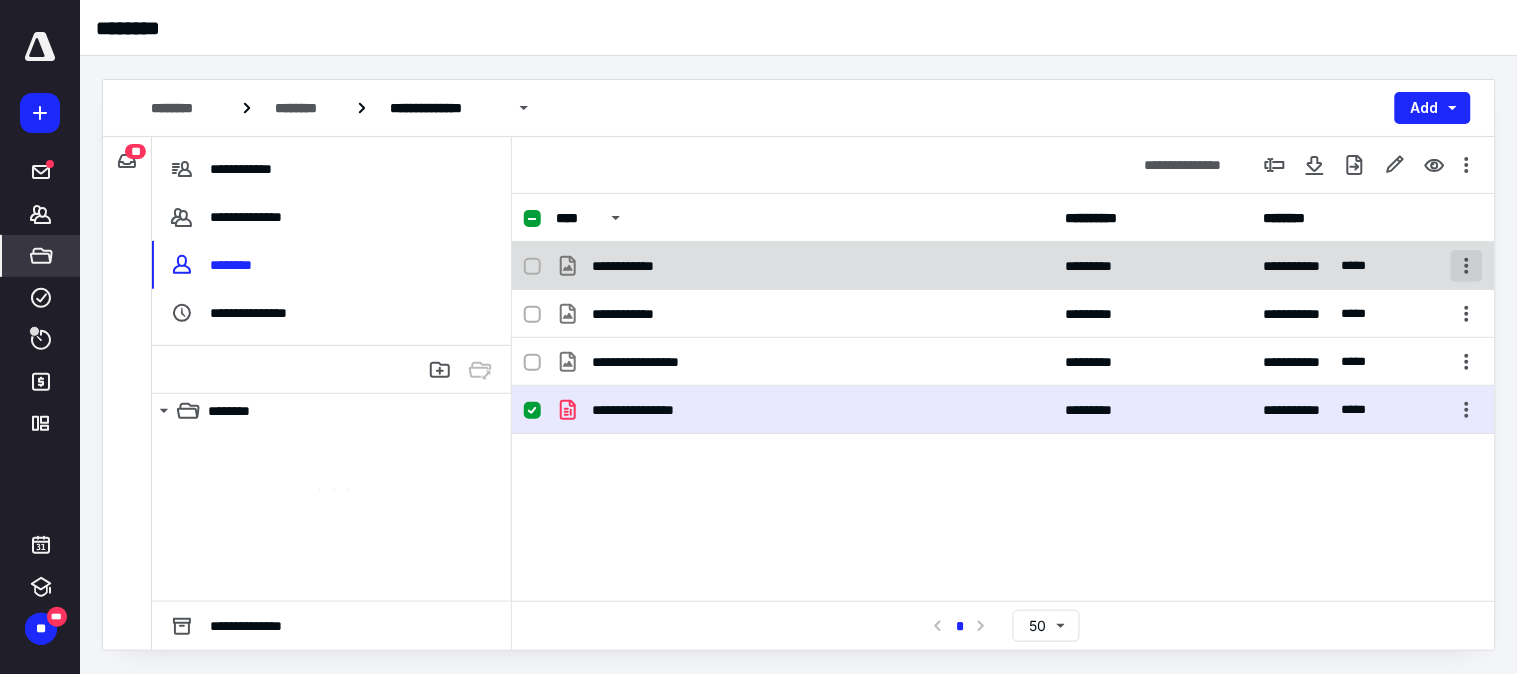 checkbox on "true" 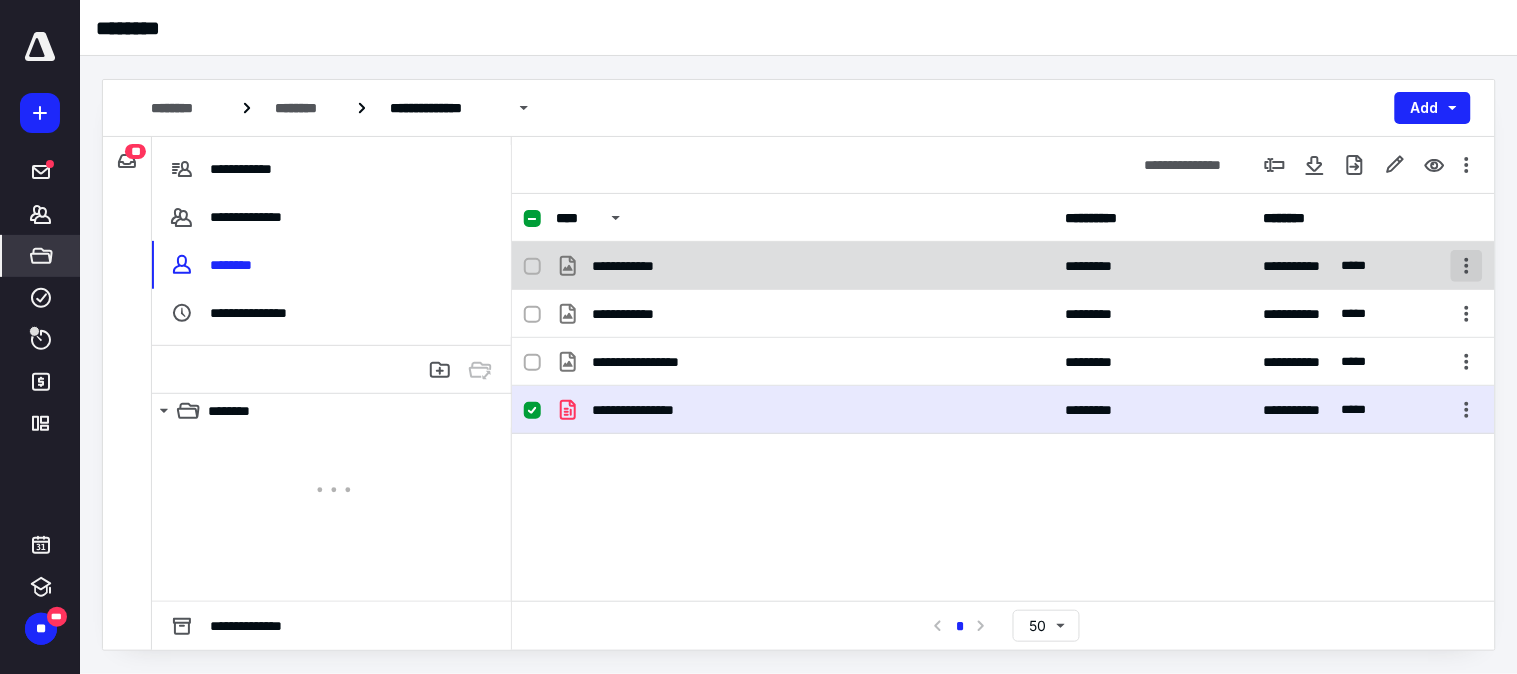 checkbox on "false" 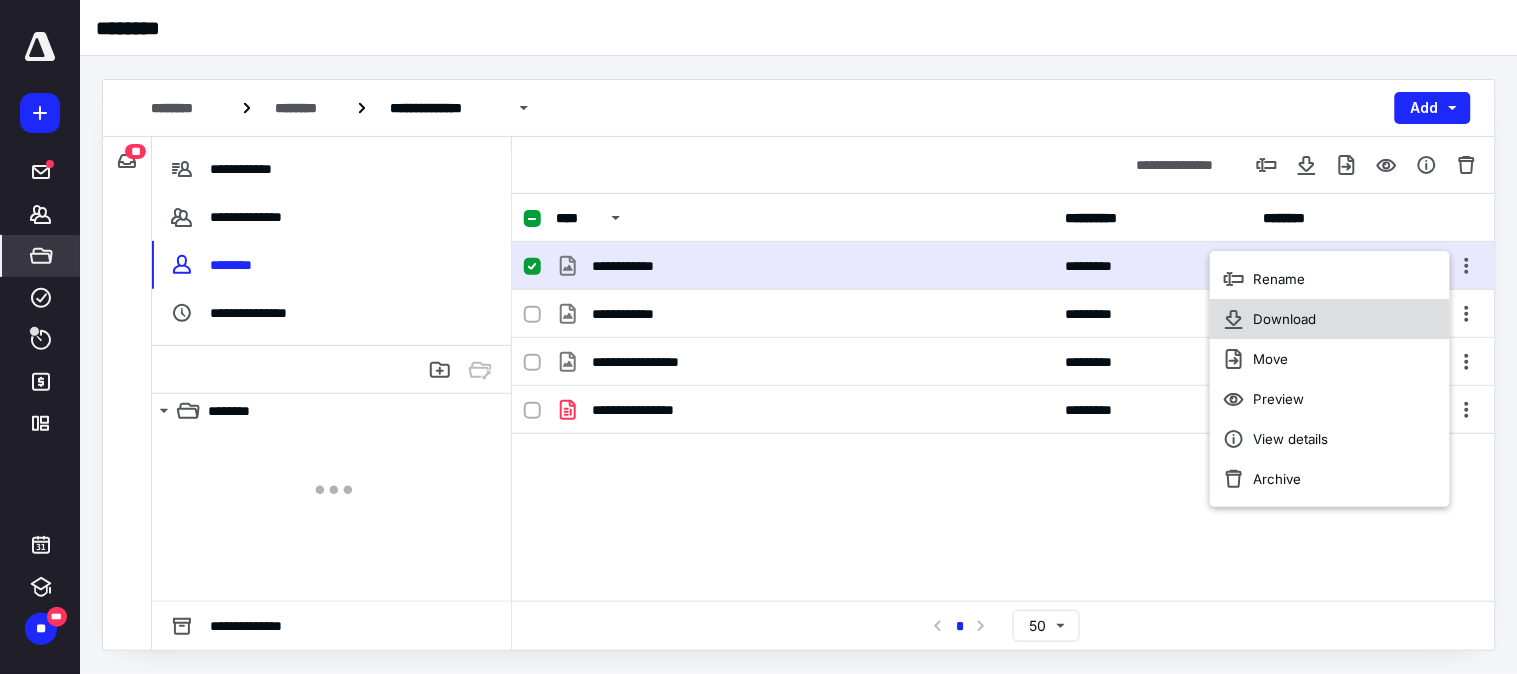 click on "Download" at bounding box center (1330, 319) 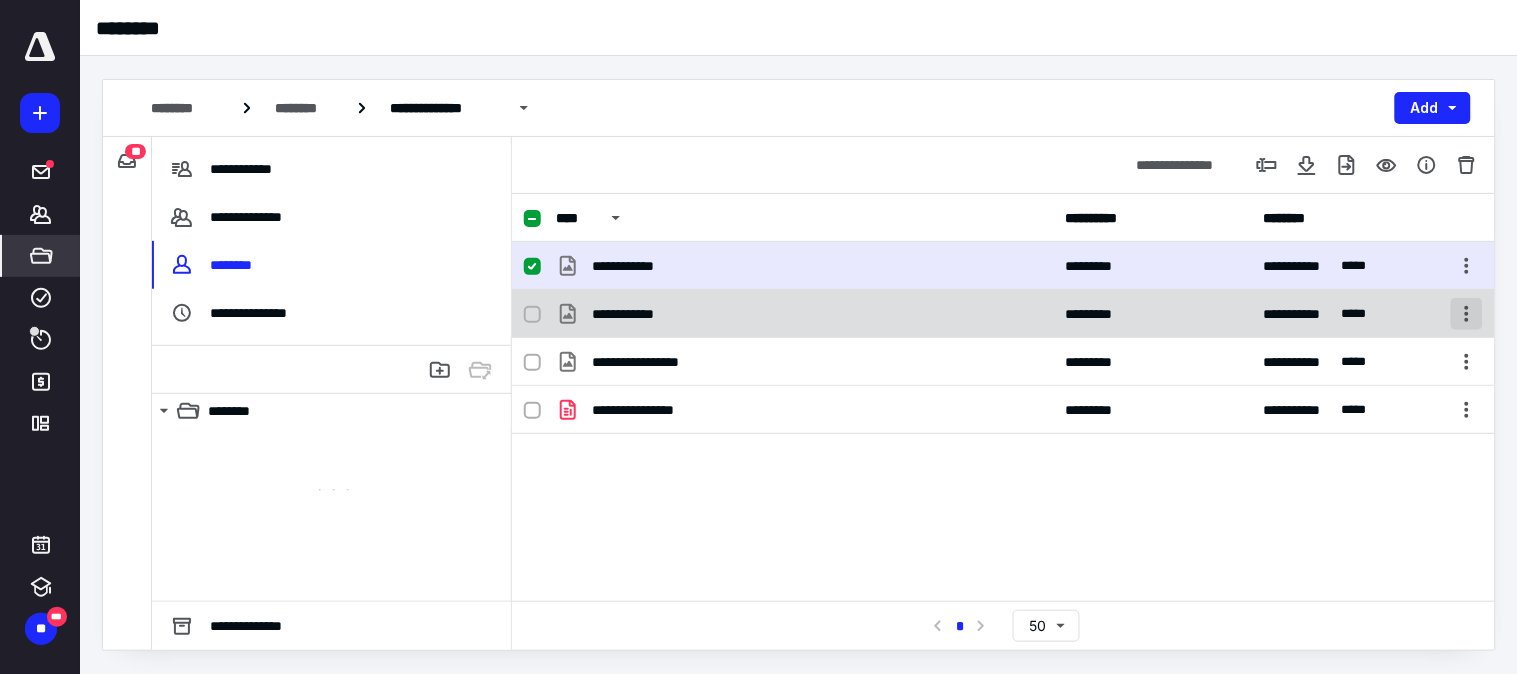 click at bounding box center (1467, 314) 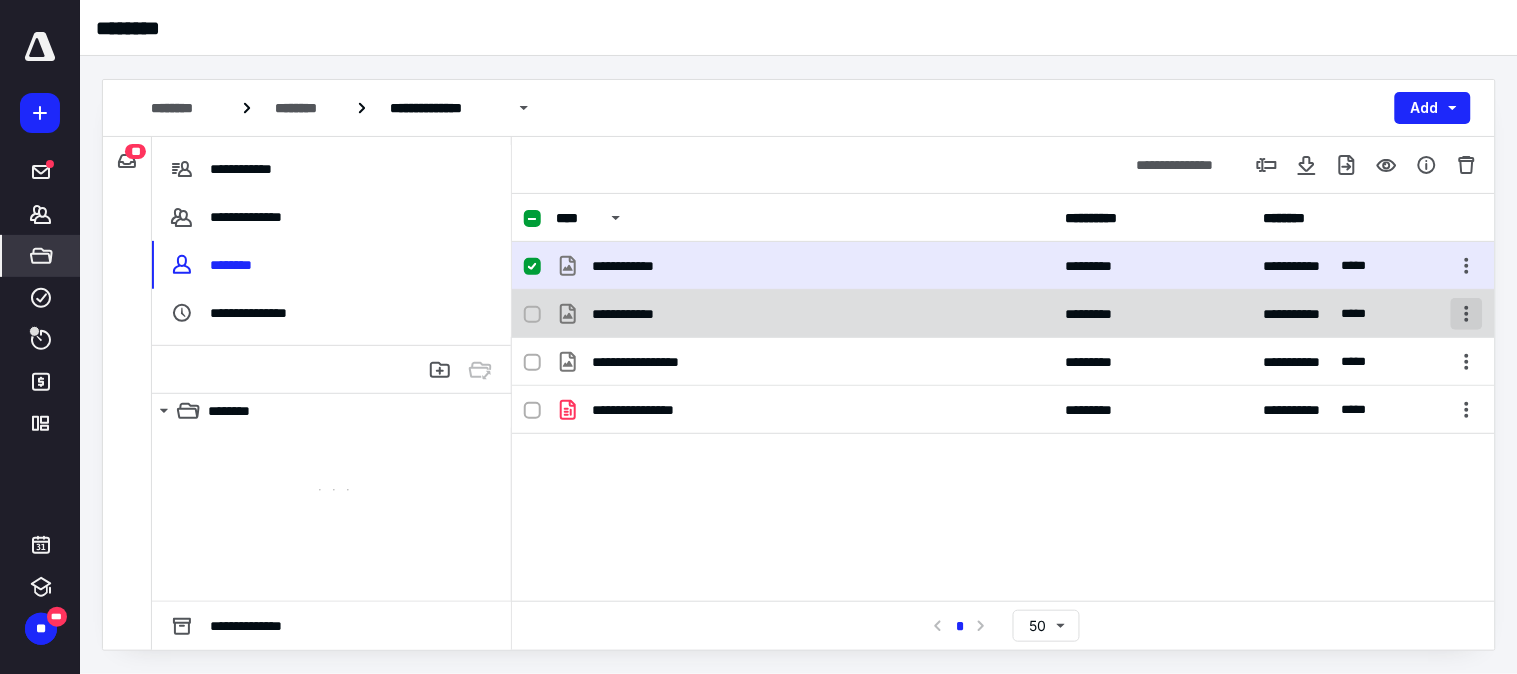 checkbox on "false" 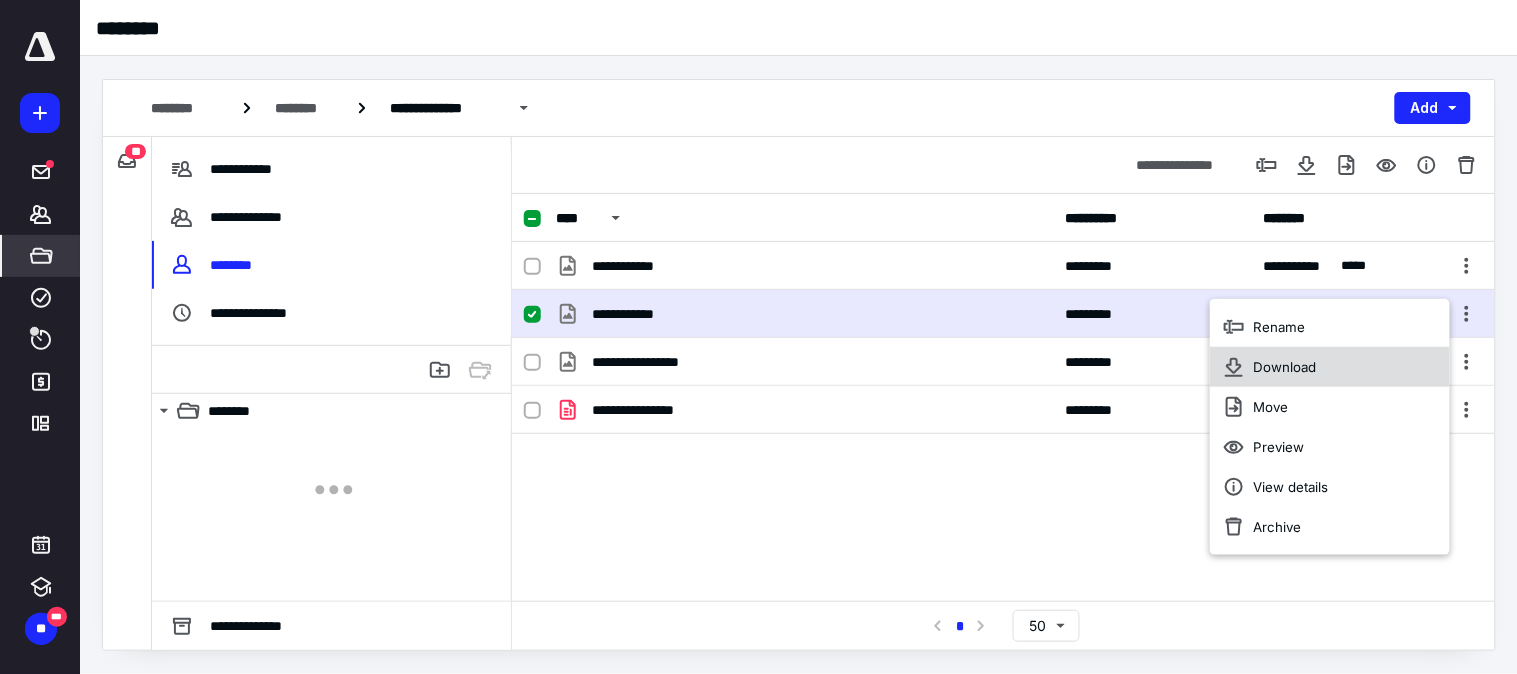 click on "Download" at bounding box center (1285, 367) 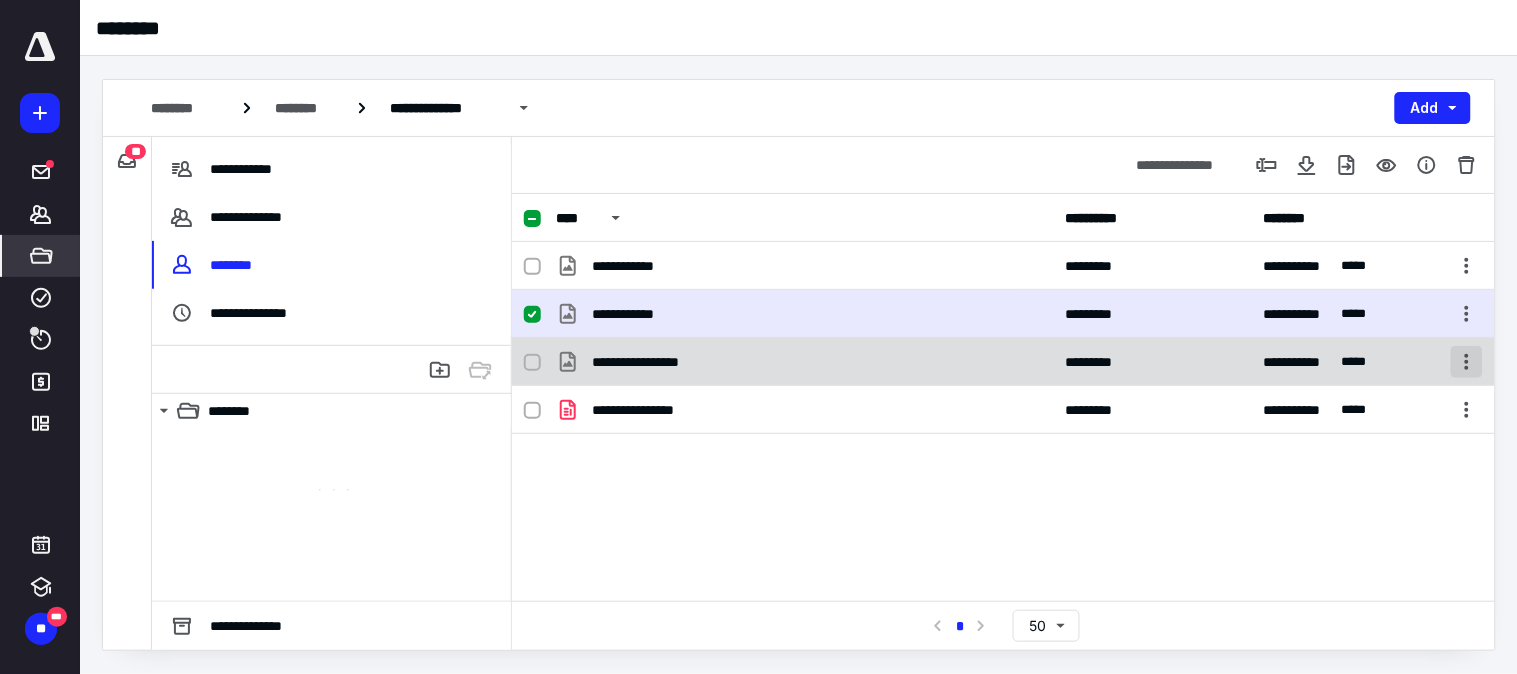 click at bounding box center [1467, 362] 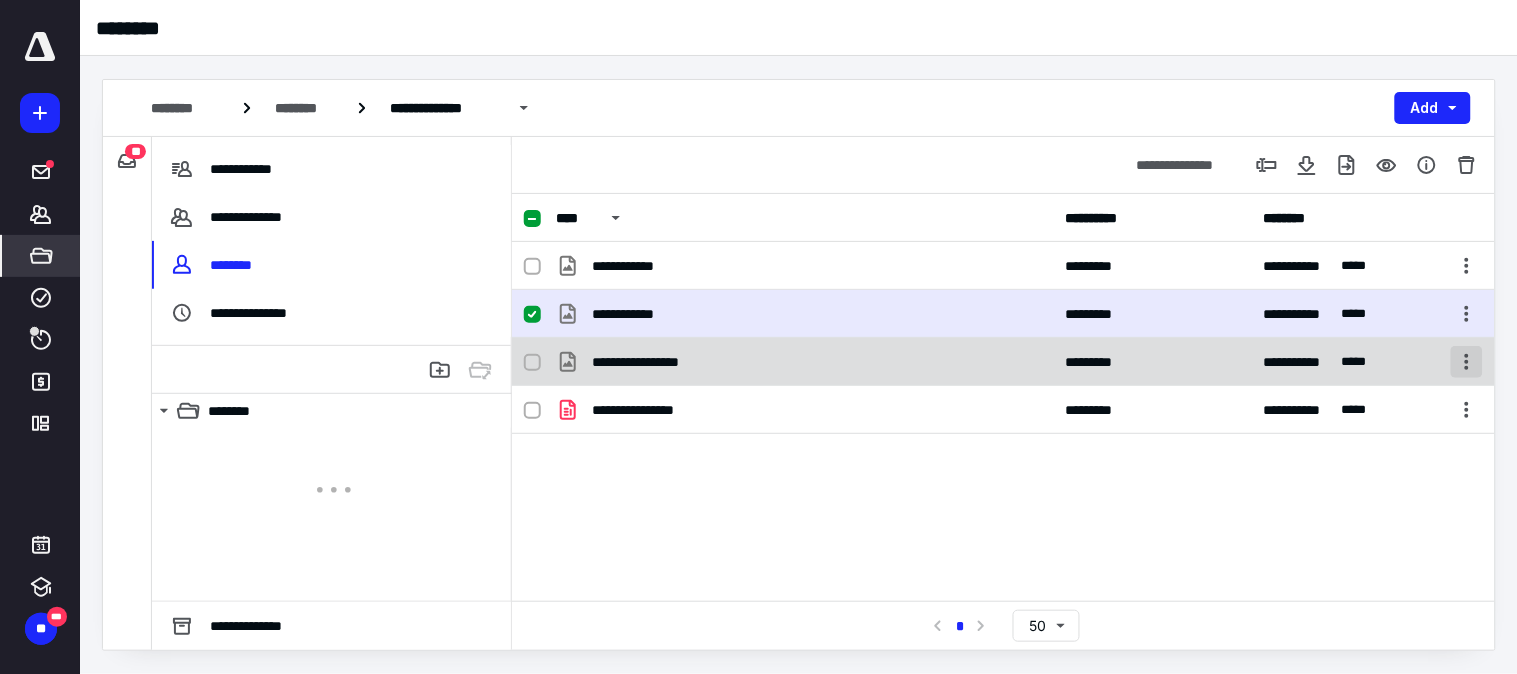 checkbox on "false" 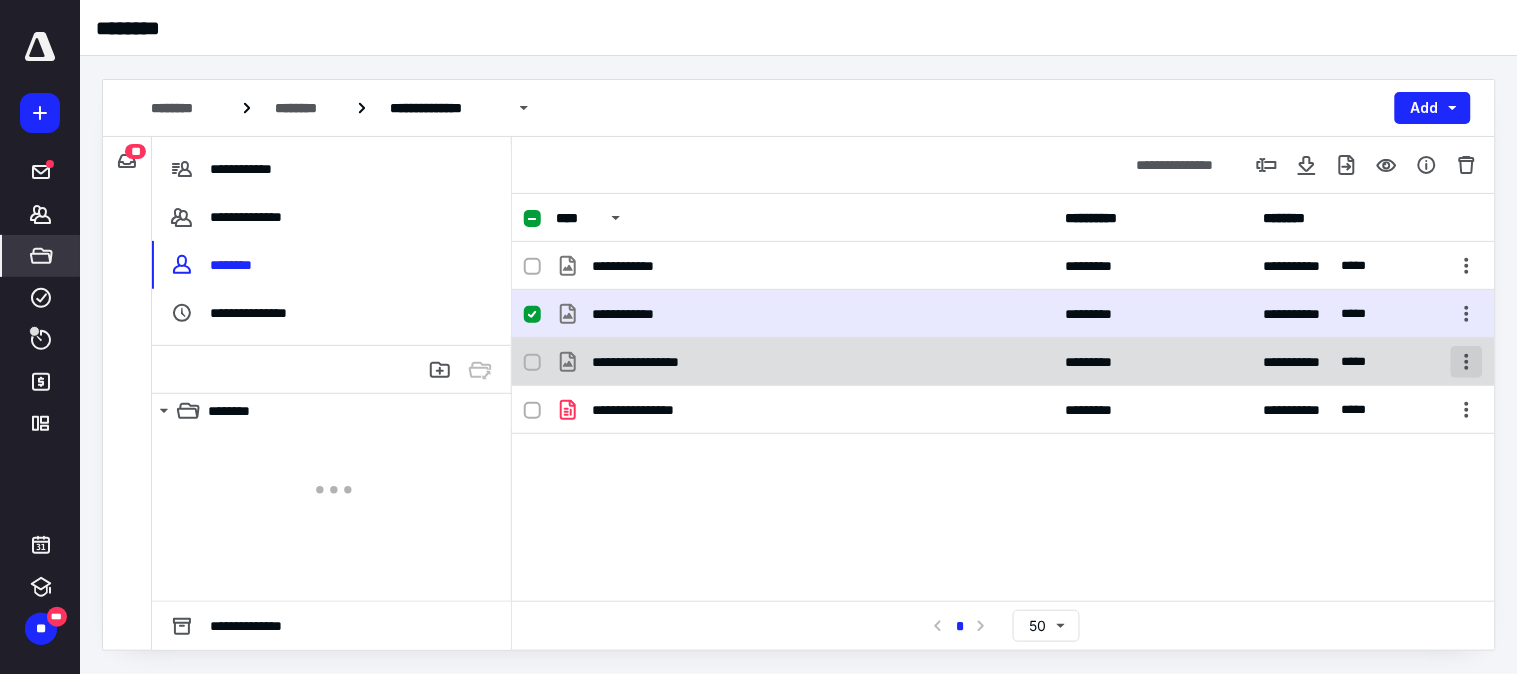 checkbox on "true" 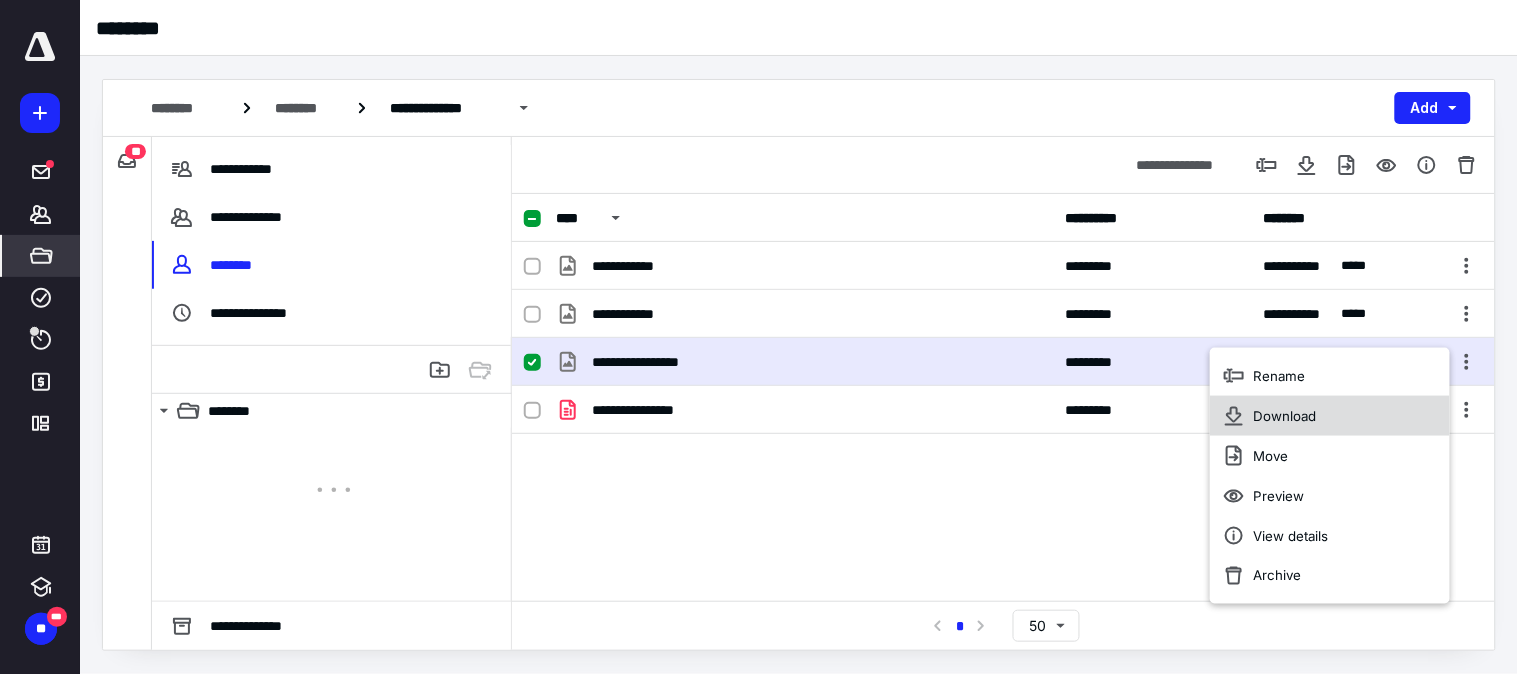 click on "Download" at bounding box center [1330, 416] 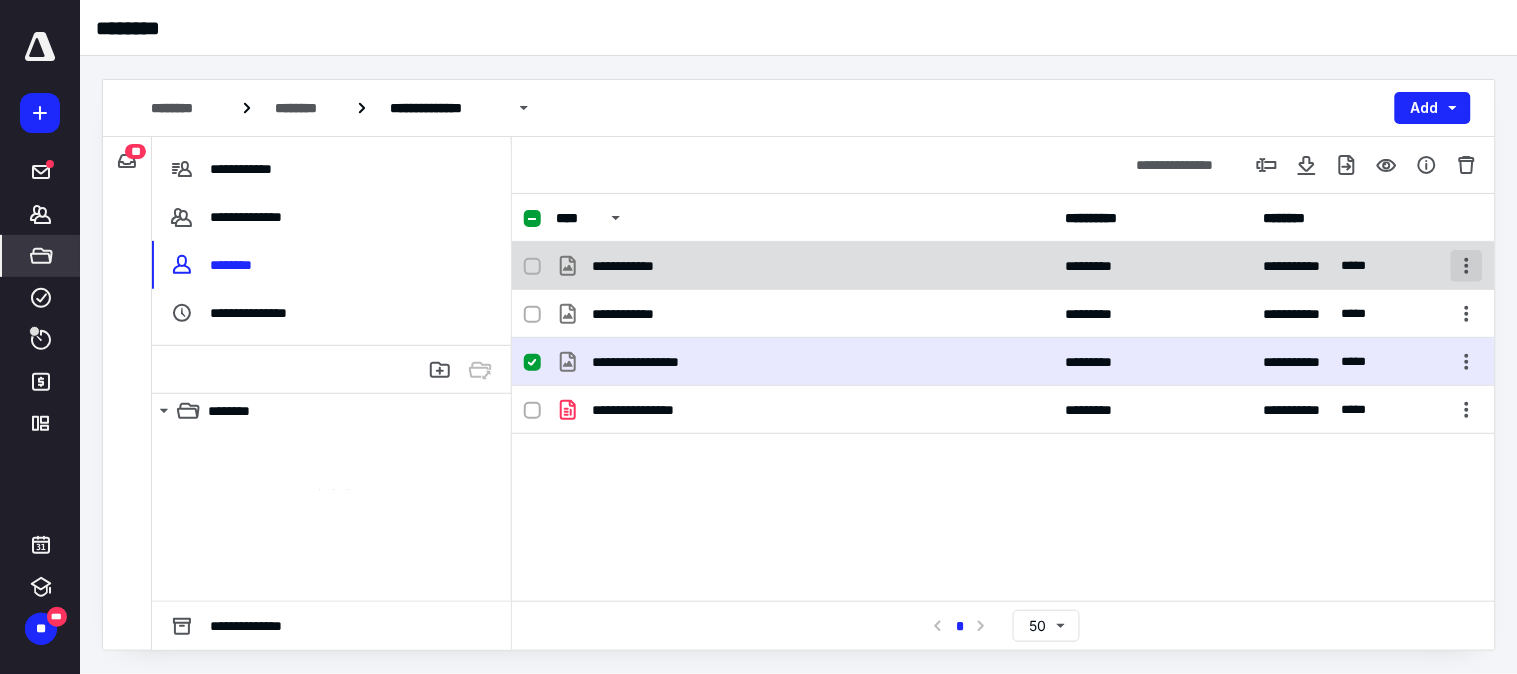 click at bounding box center [1467, 266] 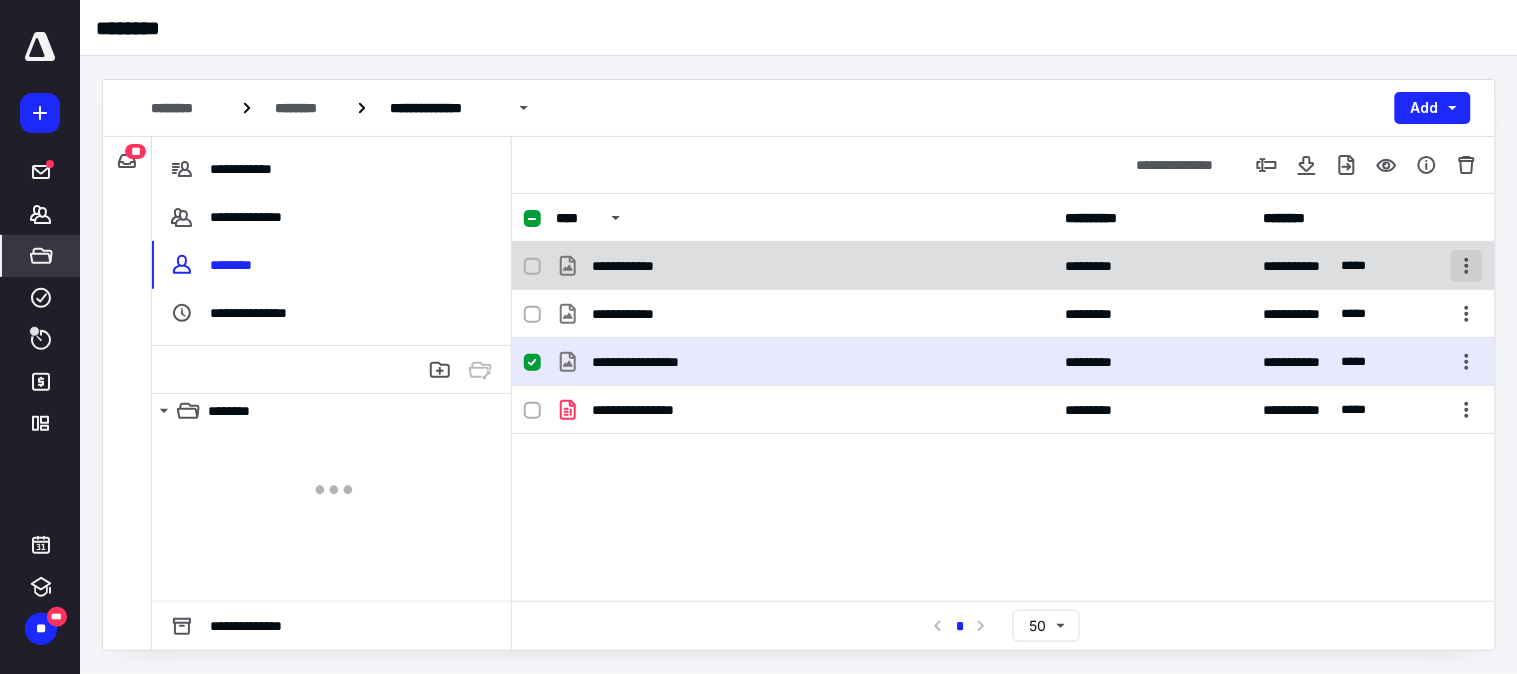 checkbox on "true" 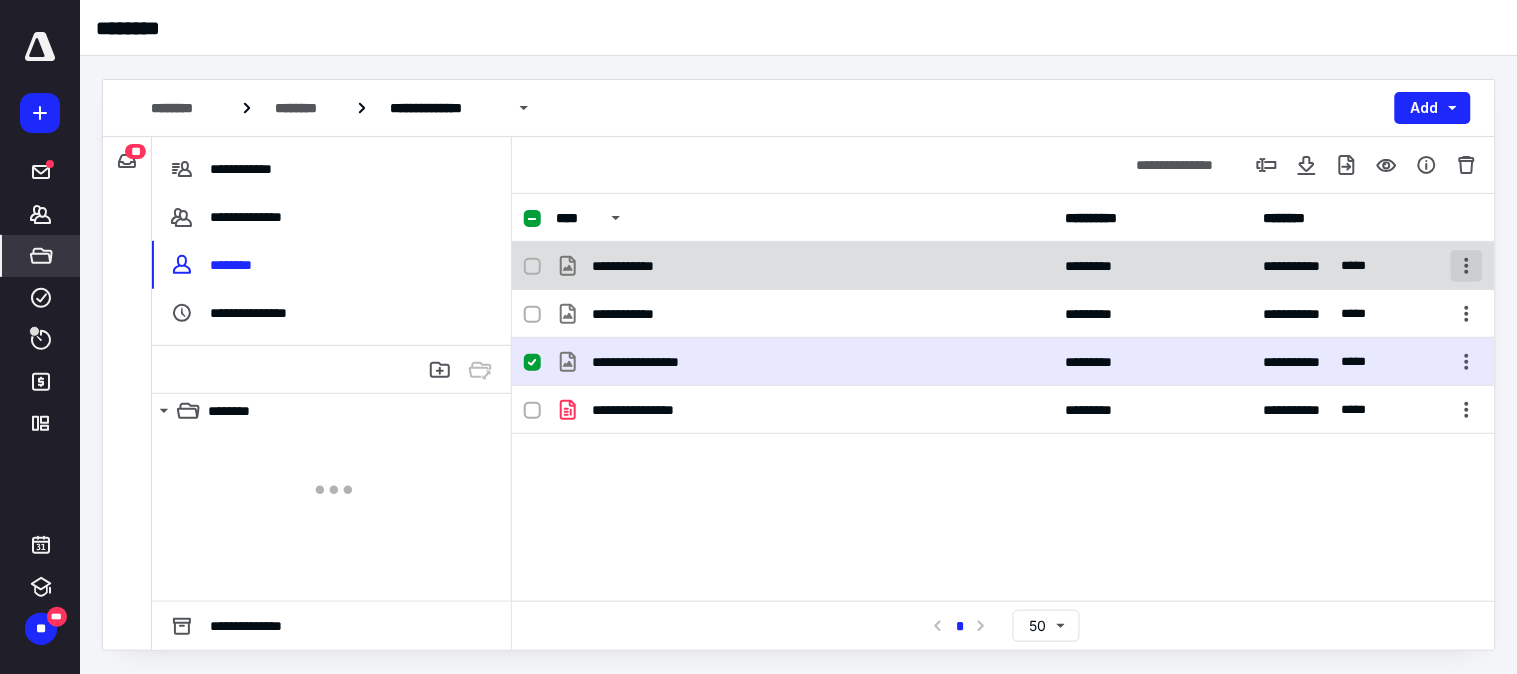 checkbox on "false" 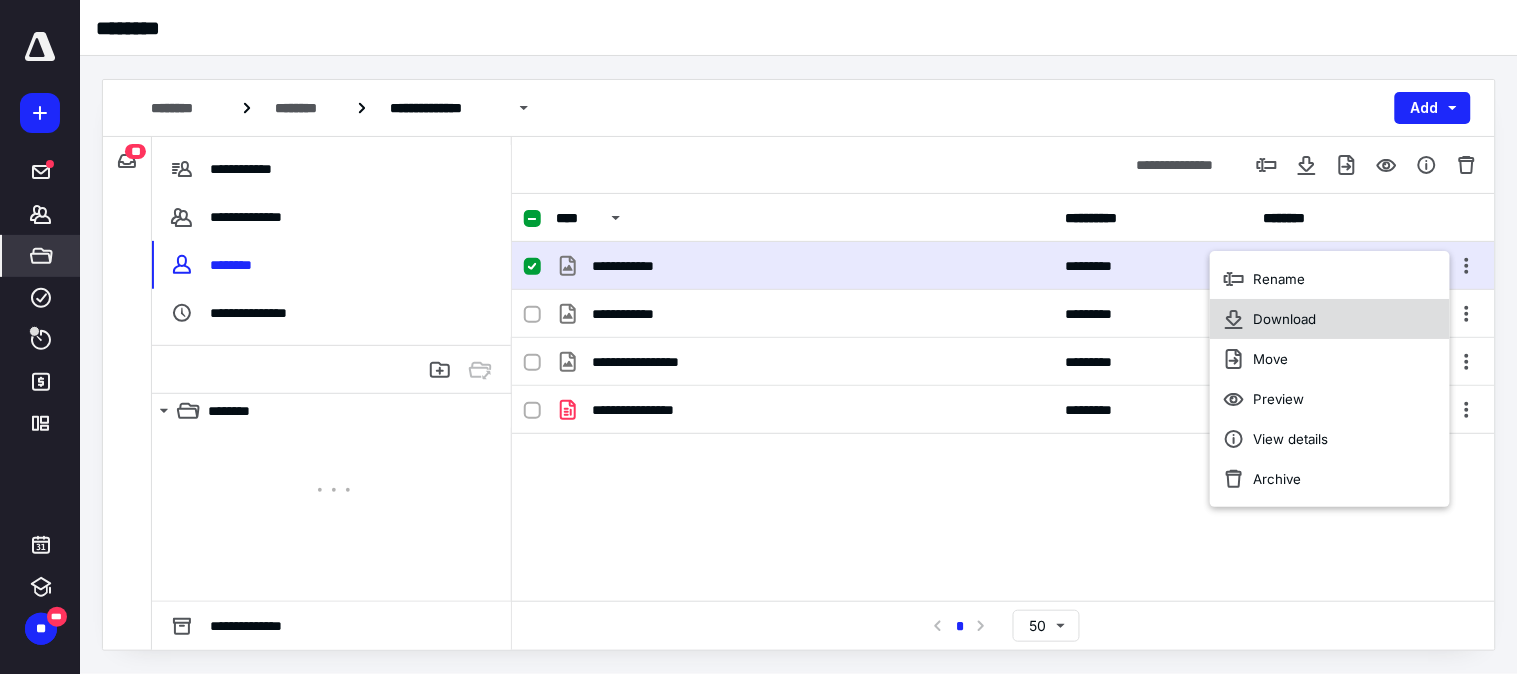 click on "Download" at bounding box center [1330, 319] 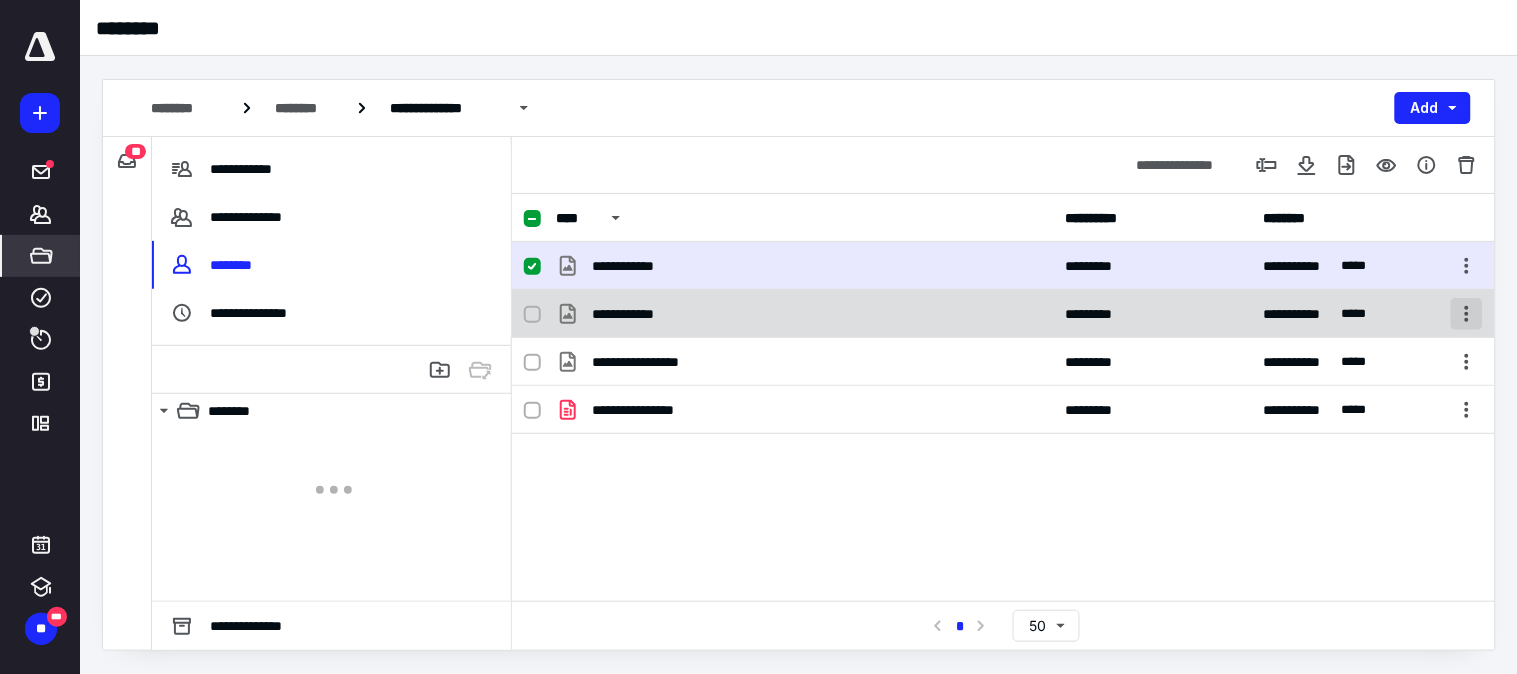 click at bounding box center (1467, 314) 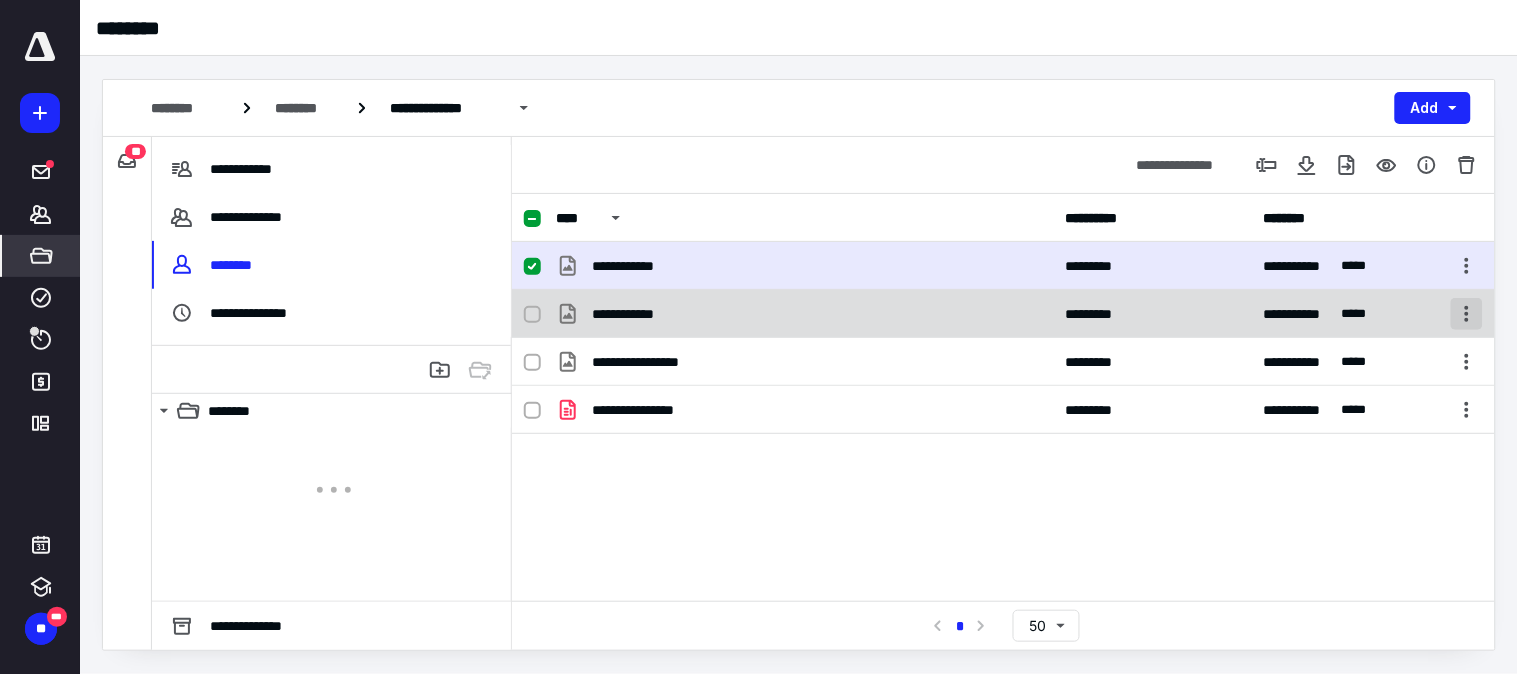 checkbox on "false" 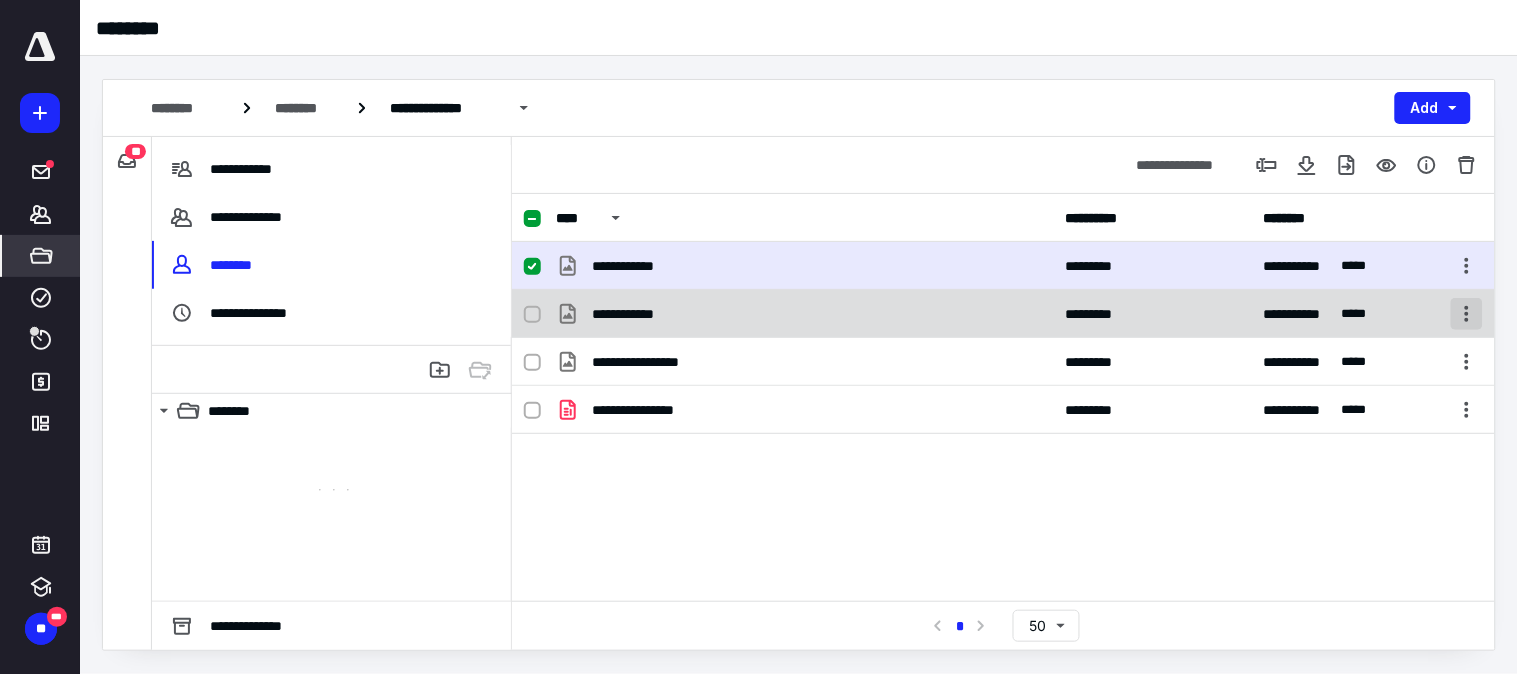 checkbox on "true" 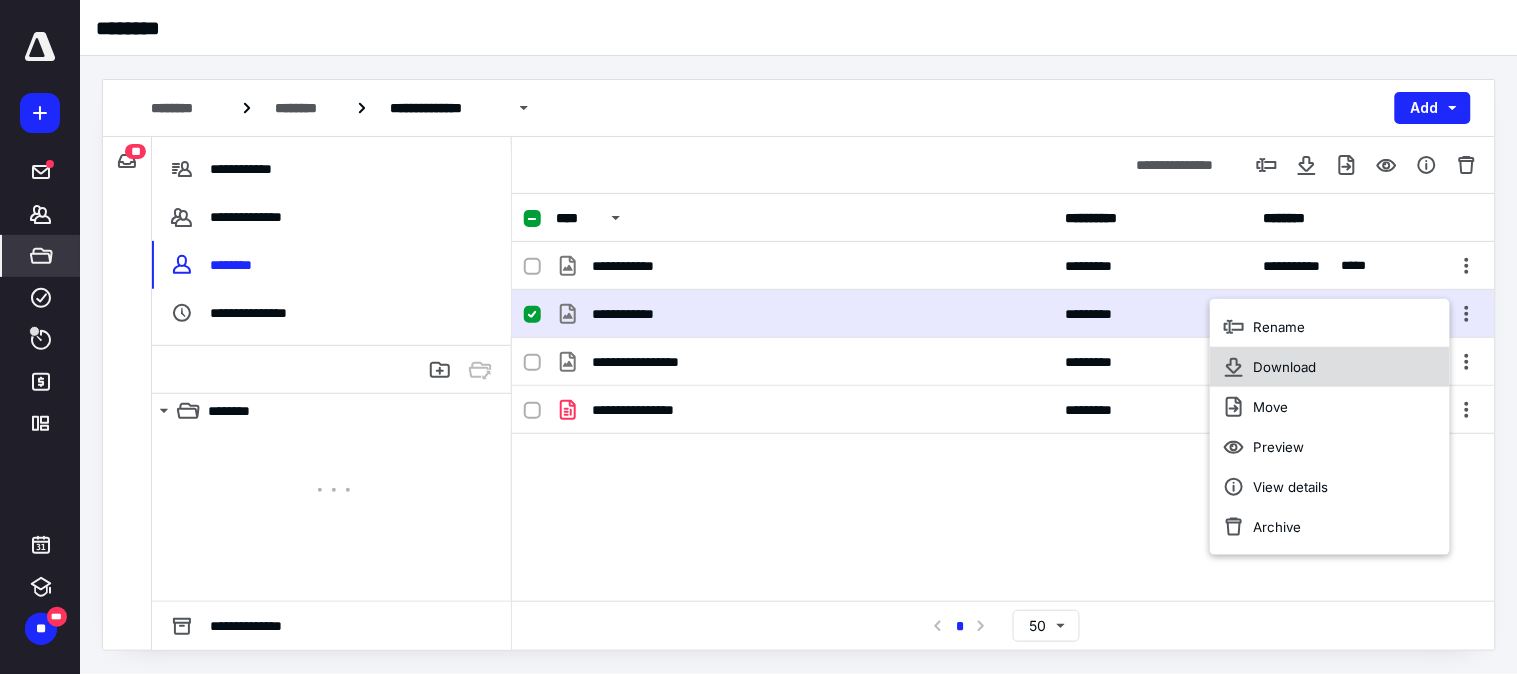 click on "Download" at bounding box center (1285, 367) 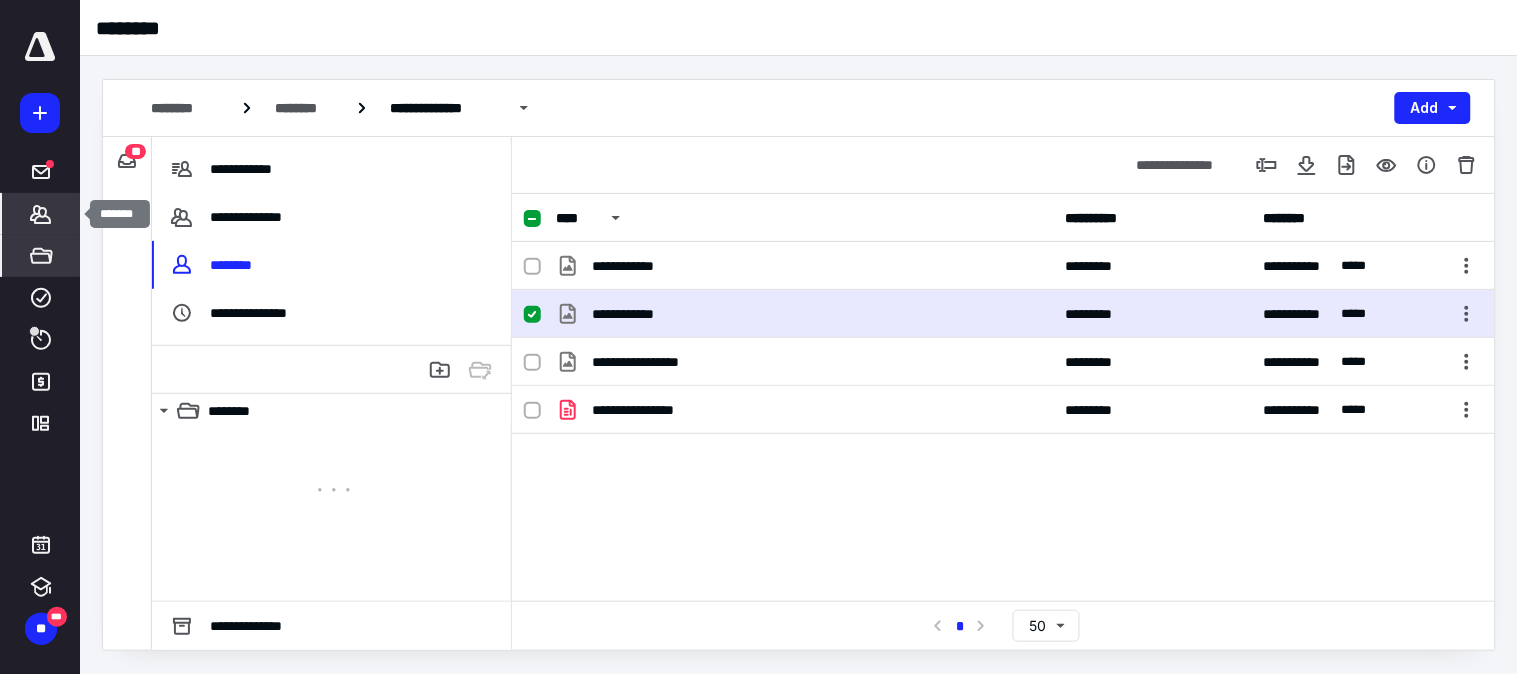 click 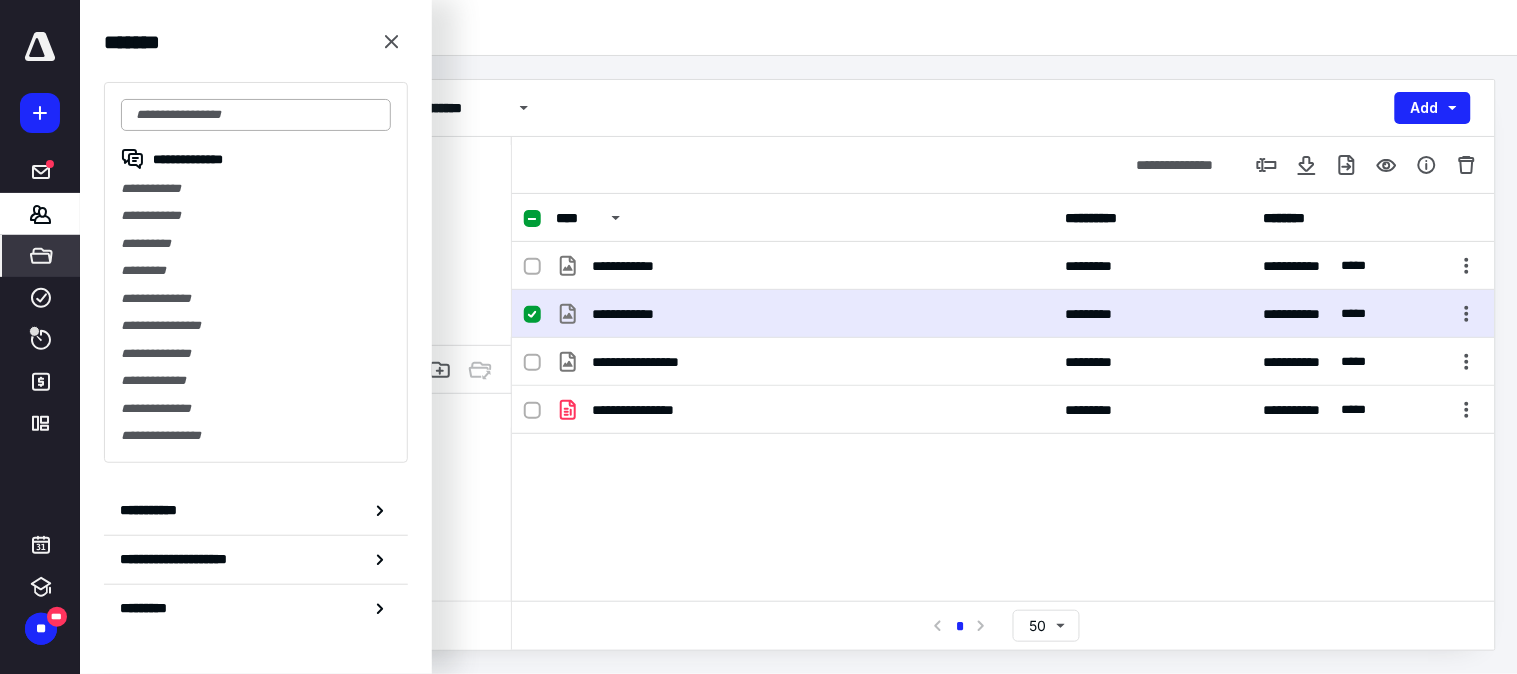 click at bounding box center [256, 115] 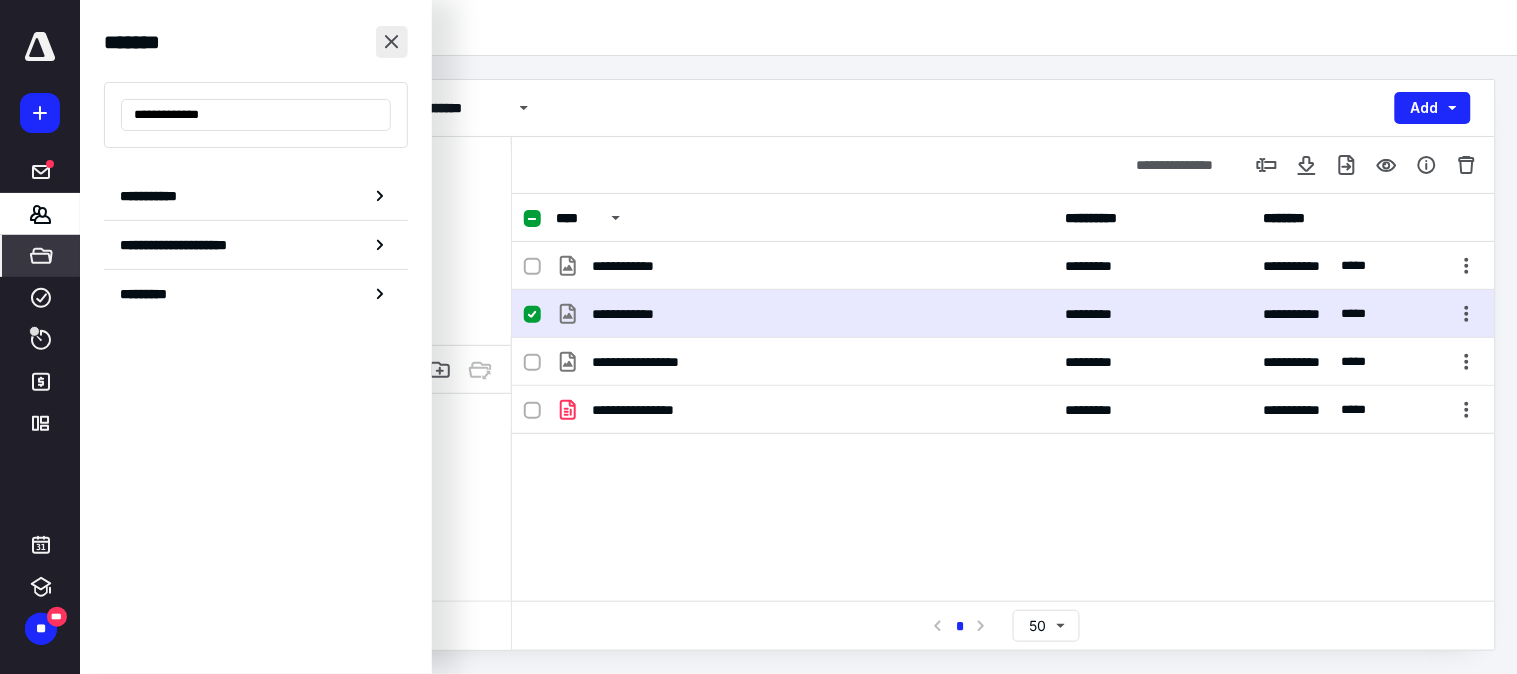type on "**********" 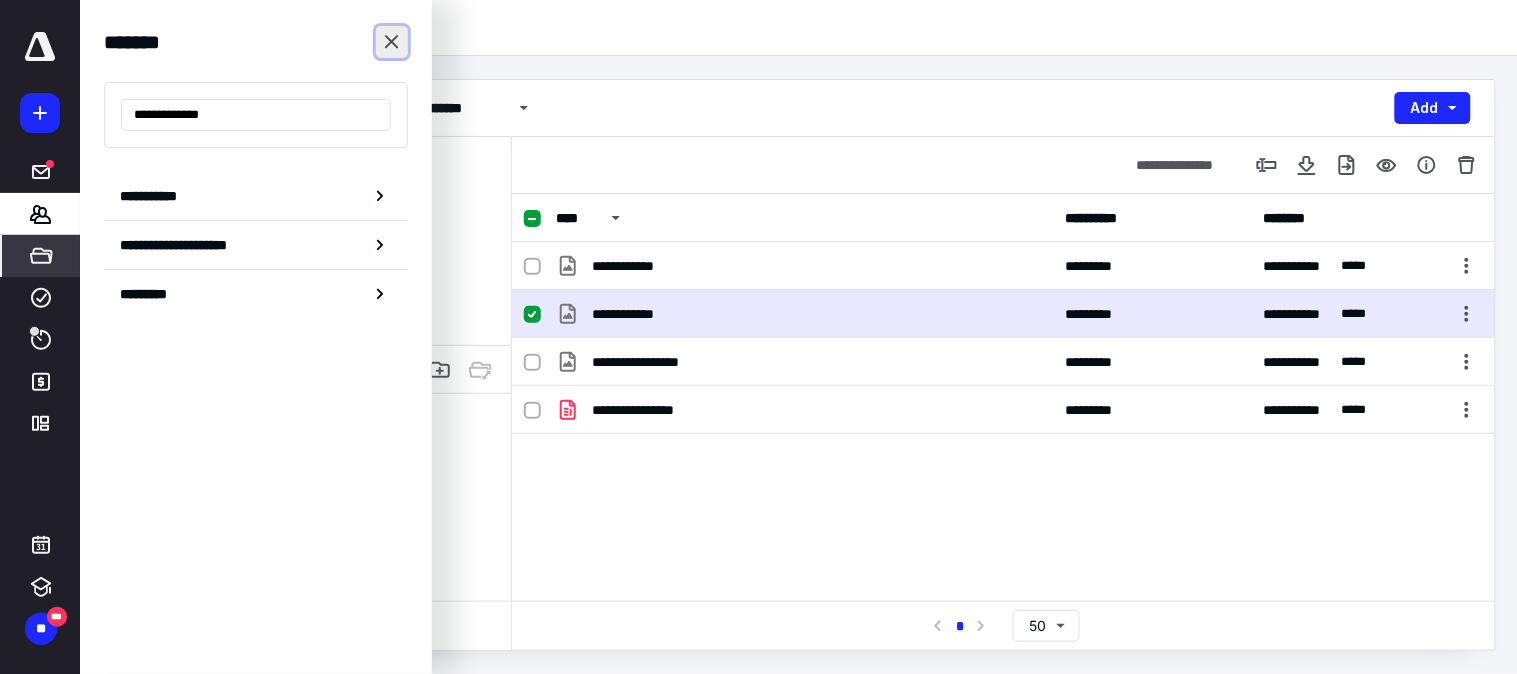 click at bounding box center (392, 42) 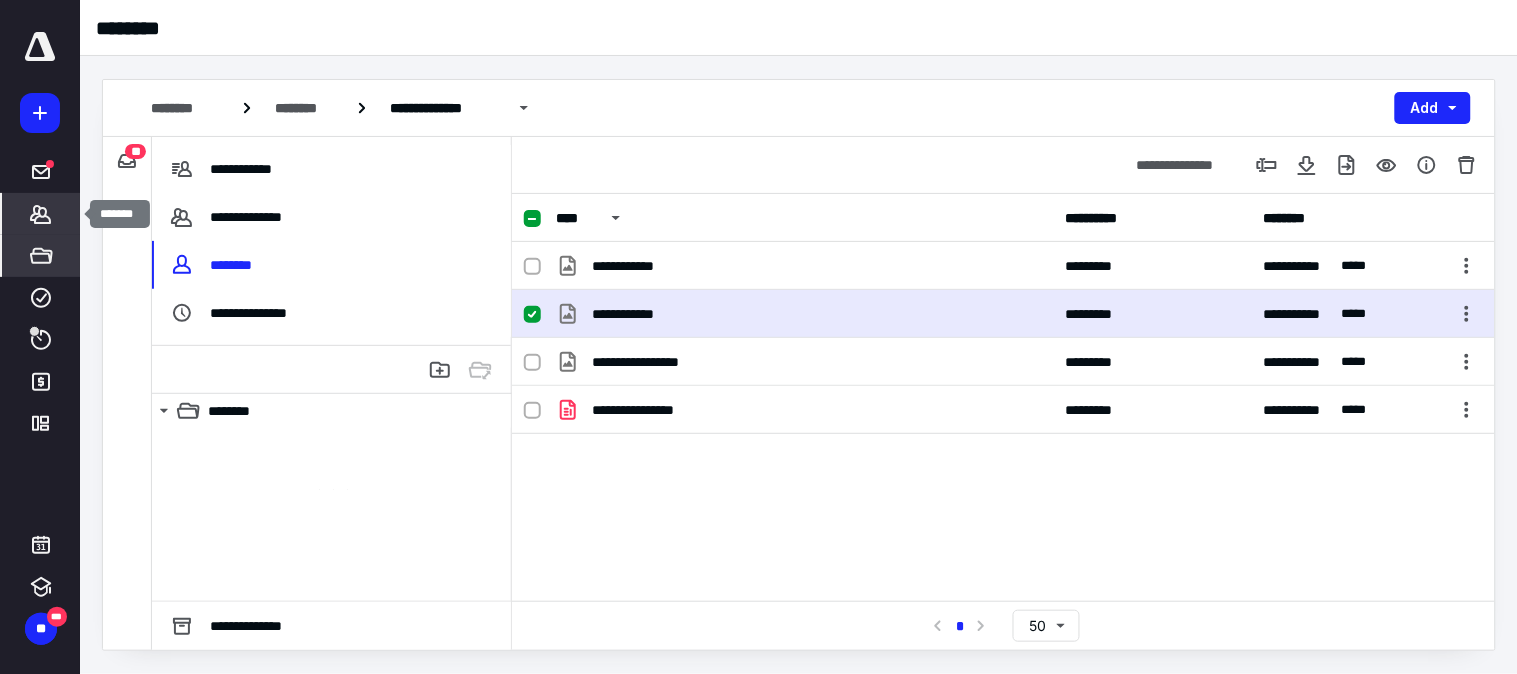 click 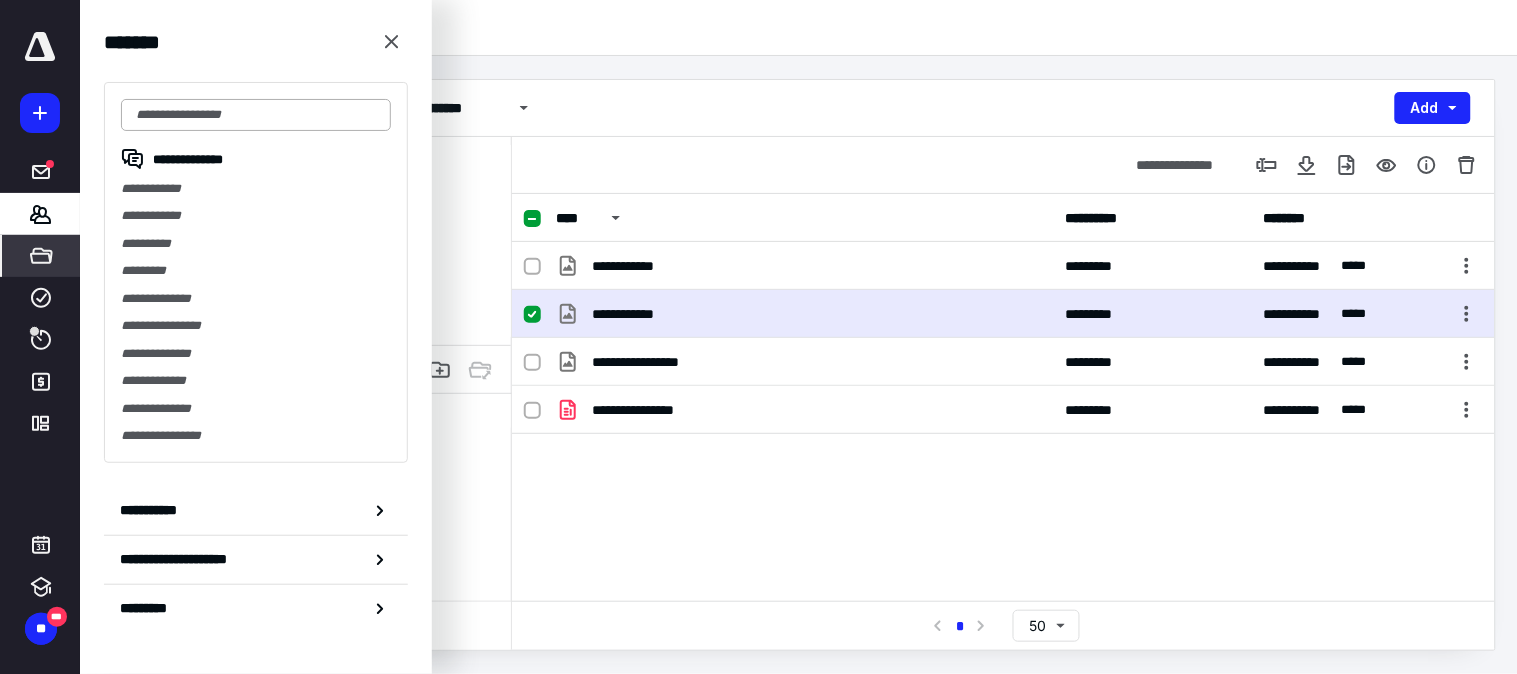 click at bounding box center (256, 115) 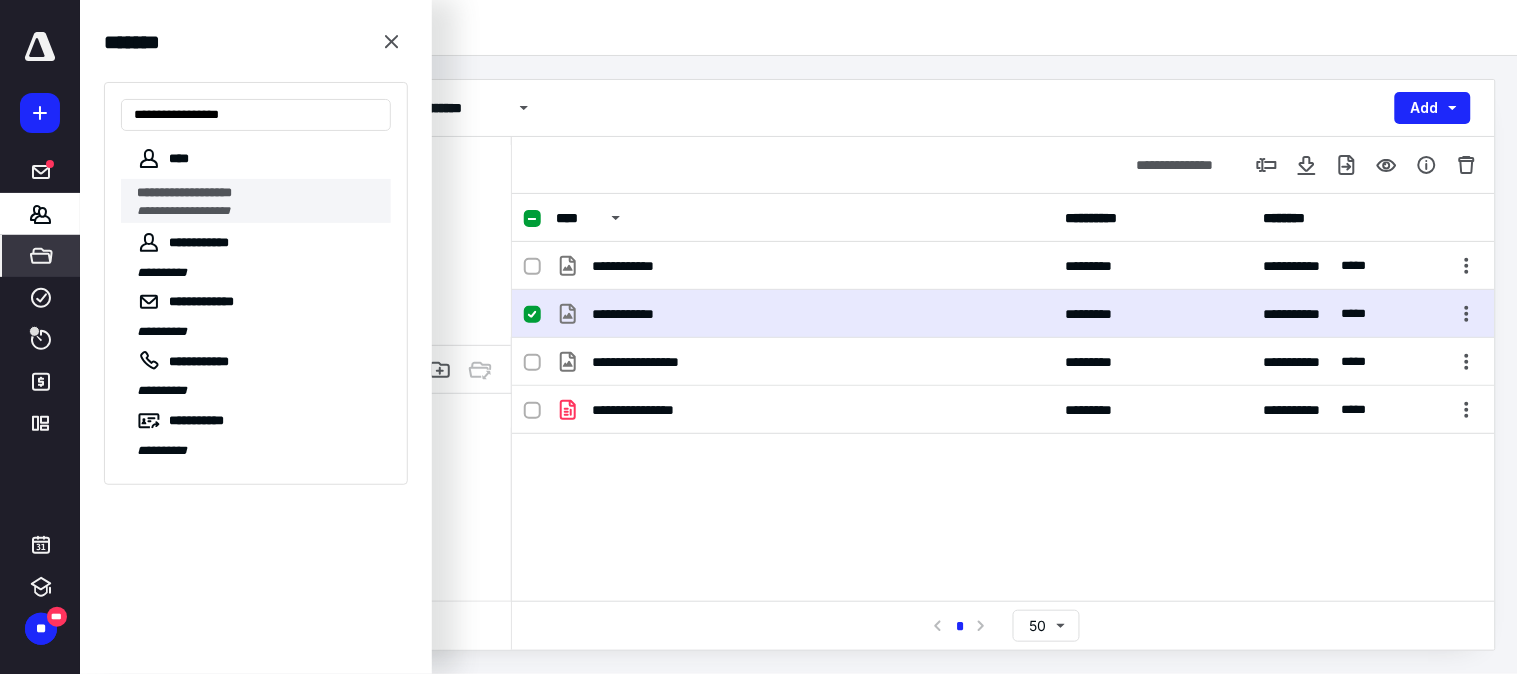type on "**********" 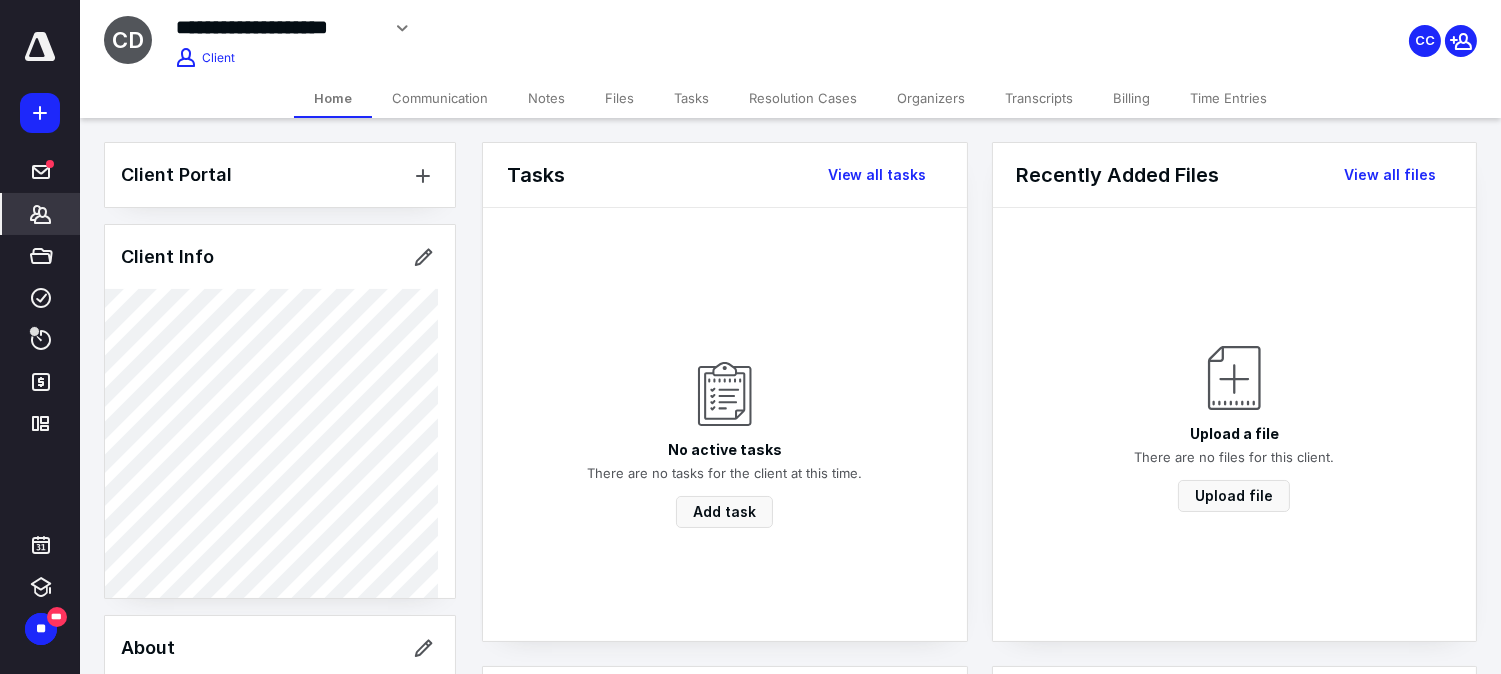 click on "Transcripts" at bounding box center (1039, 98) 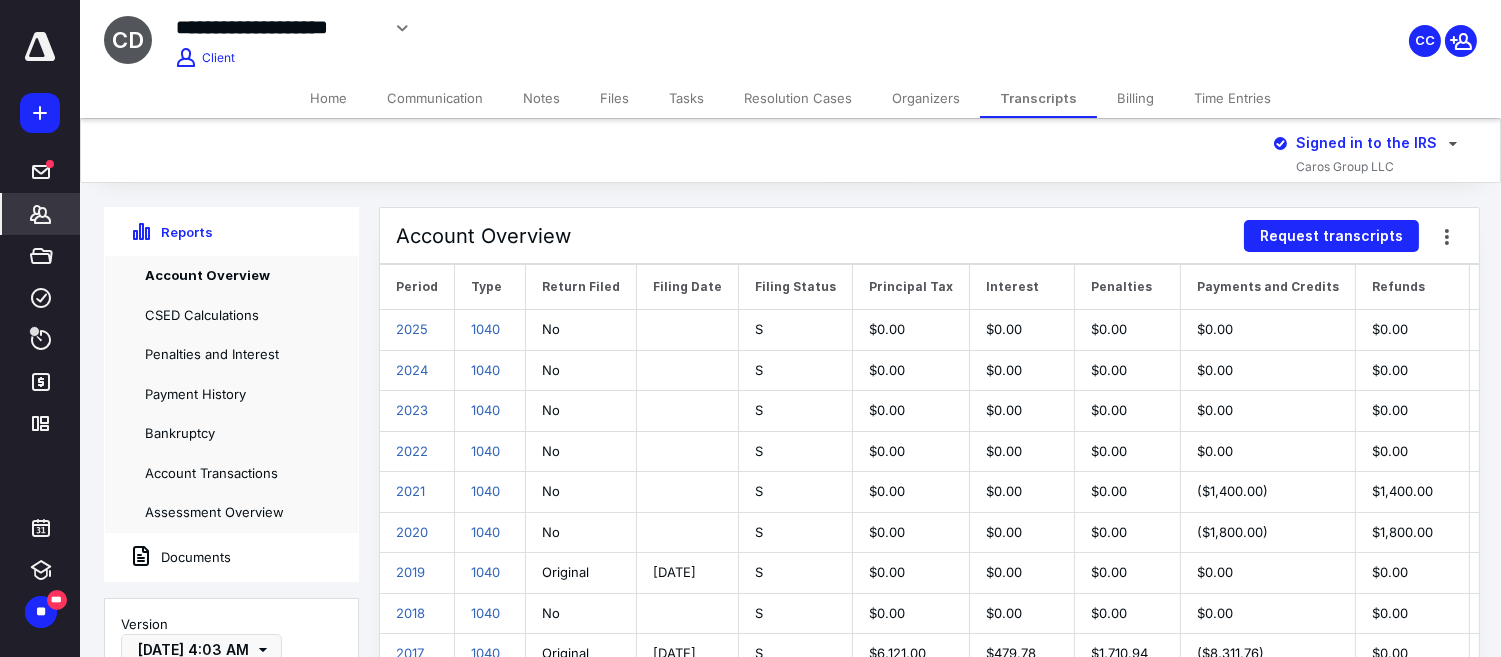 click on "Documents" at bounding box center (168, 557) 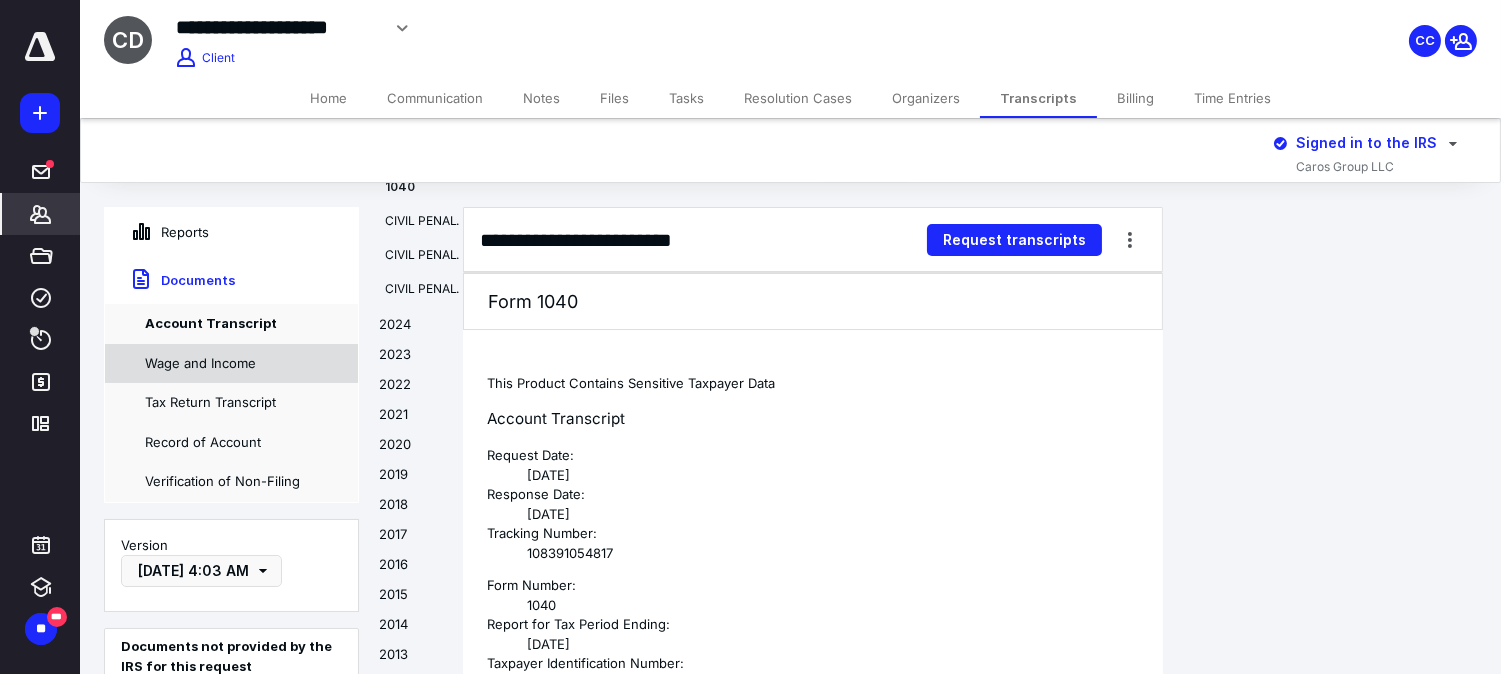 click on "Wage and Income" at bounding box center (231, 364) 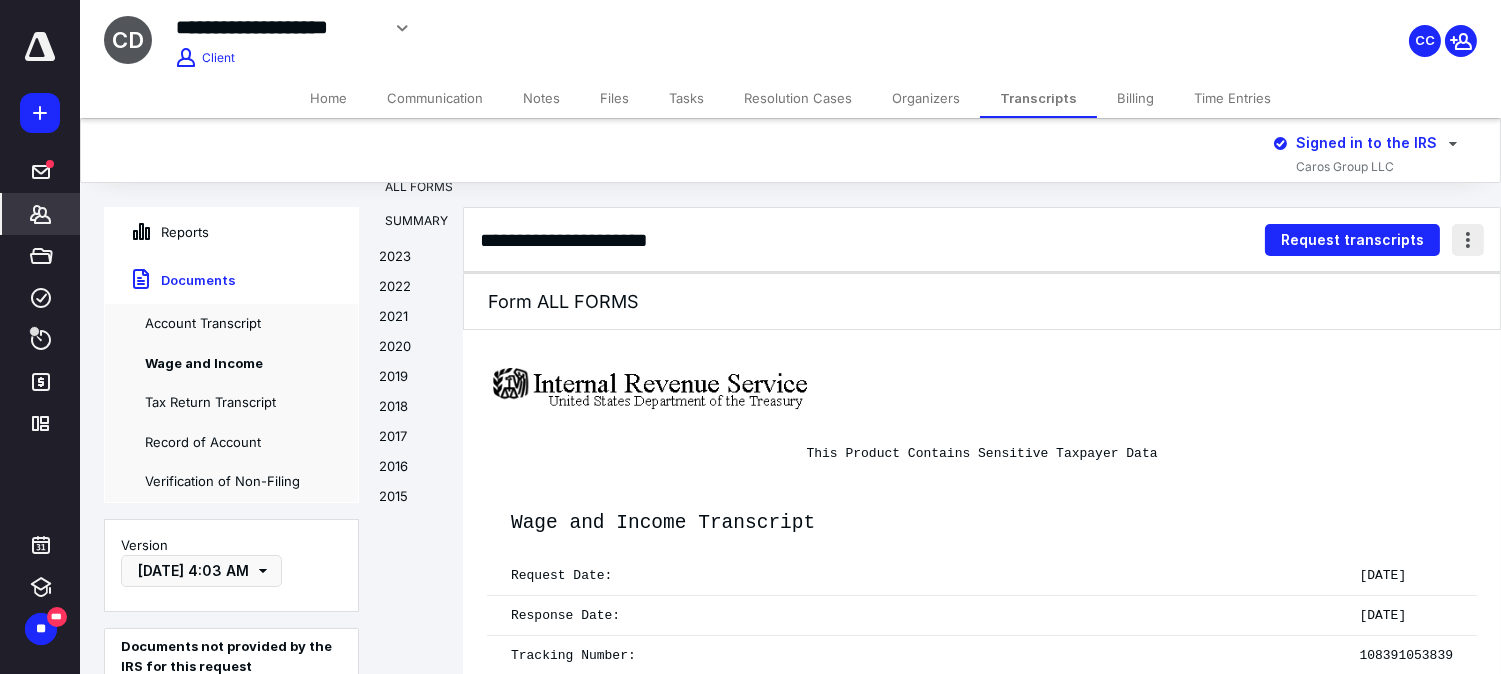 click at bounding box center (1468, 240) 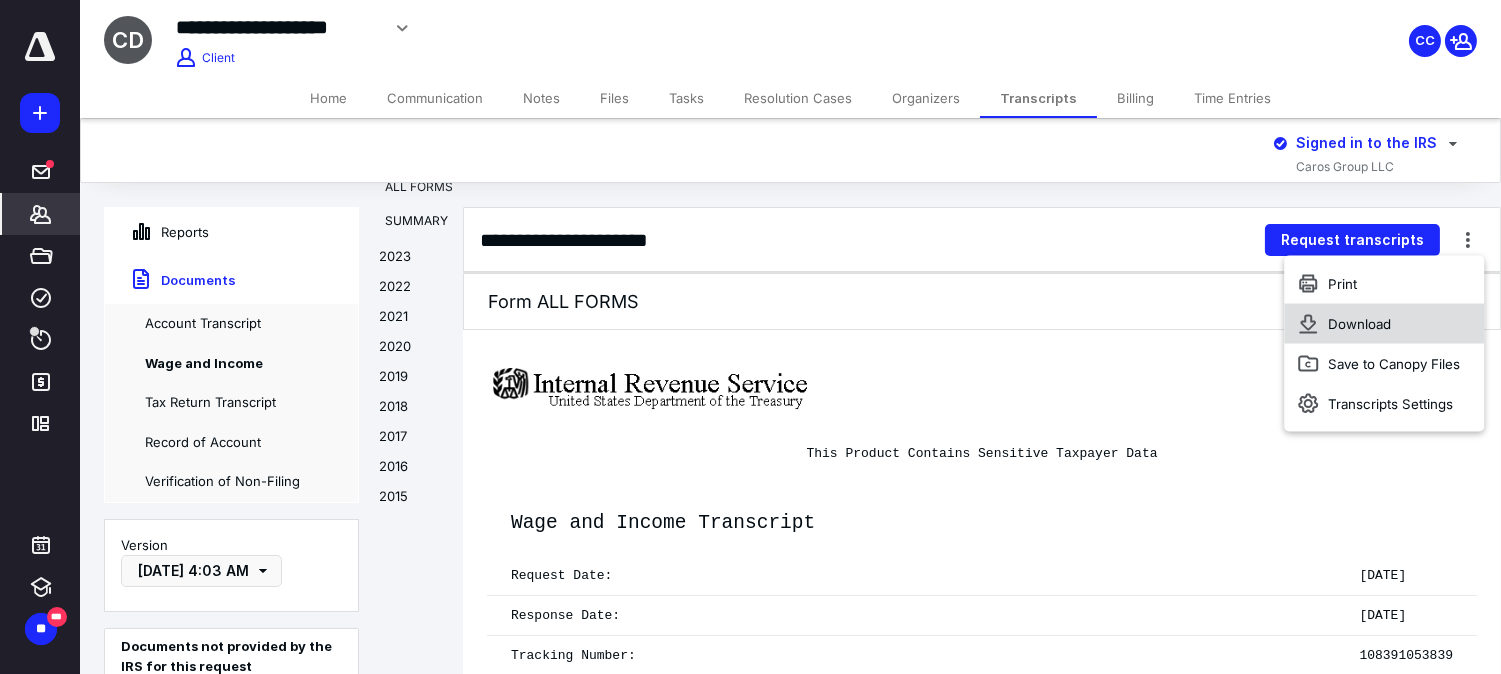 click on "Download" at bounding box center (1384, 324) 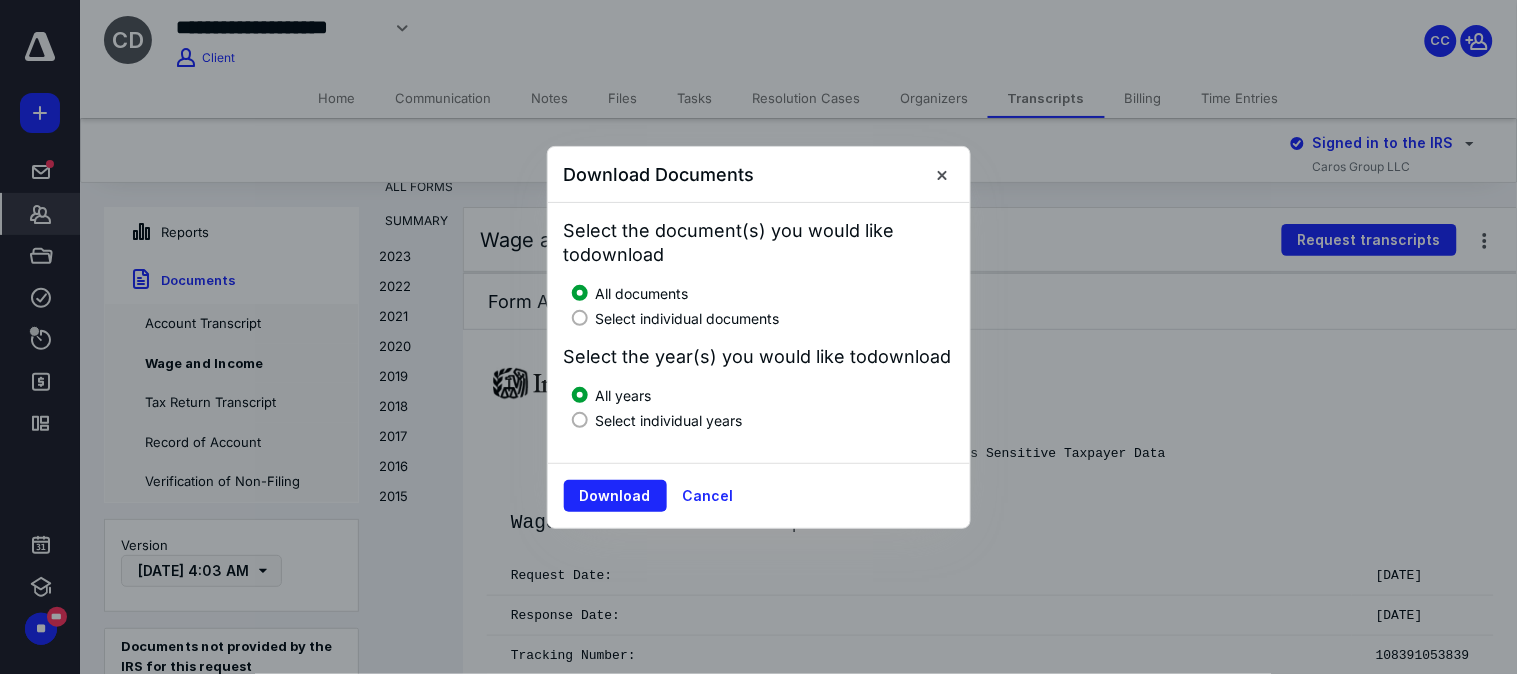 click on "Select individual documents" at bounding box center [688, 318] 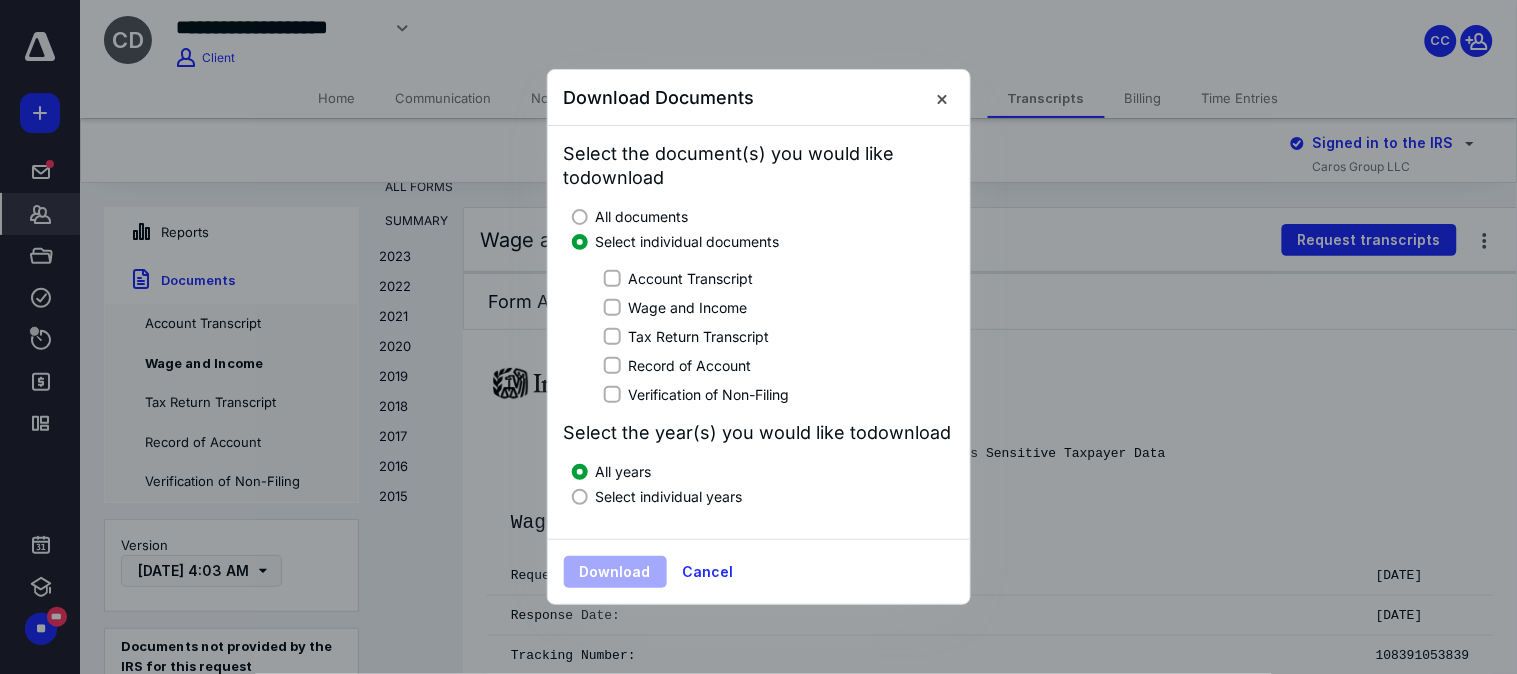 click on "Wage and Income" at bounding box center (759, 307) 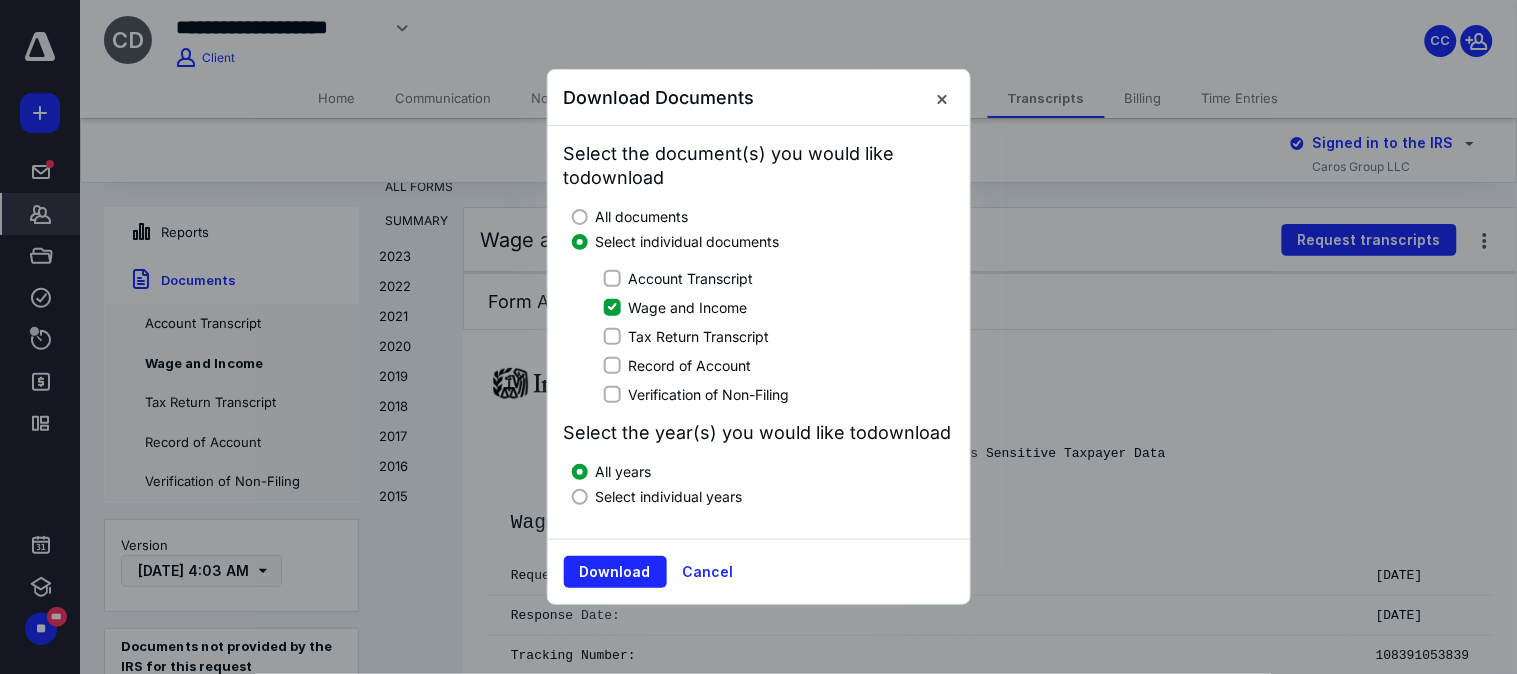 click on "Select individual years" at bounding box center [669, 496] 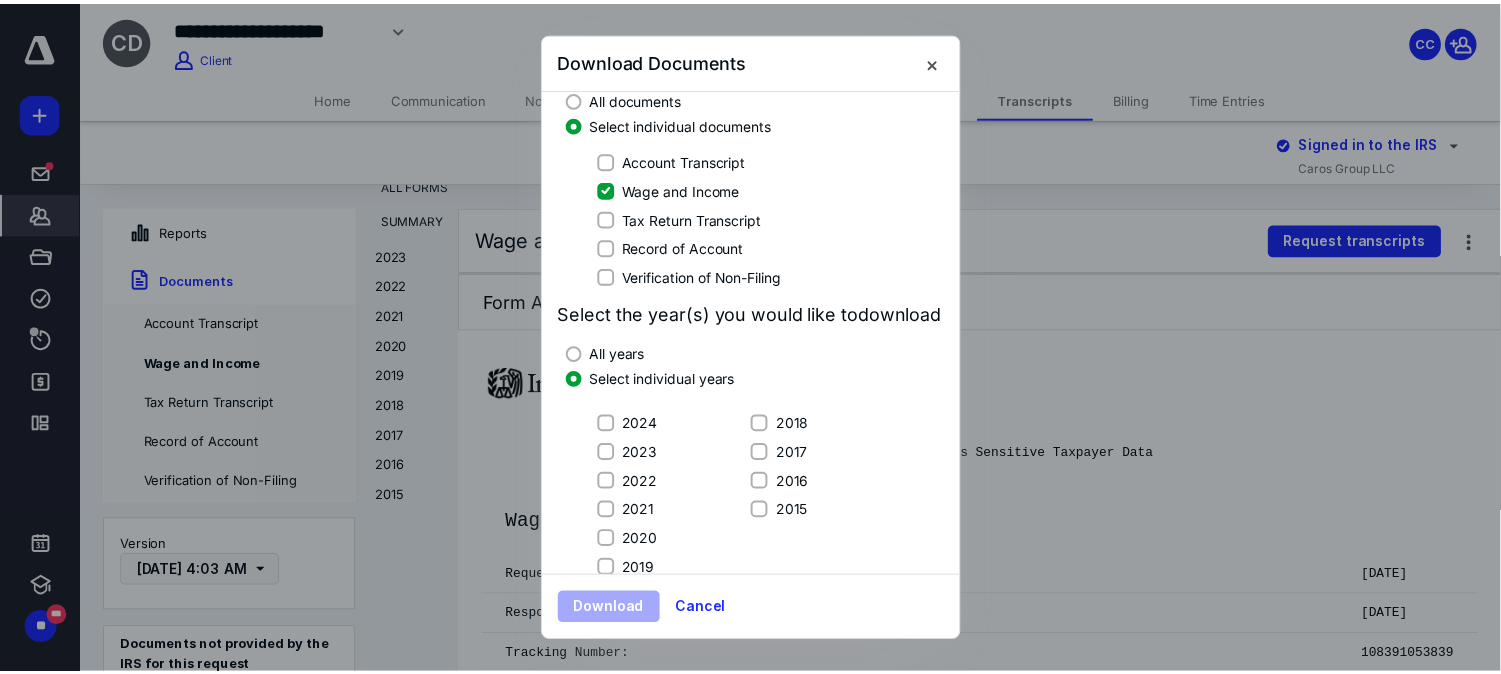 scroll, scrollTop: 148, scrollLeft: 0, axis: vertical 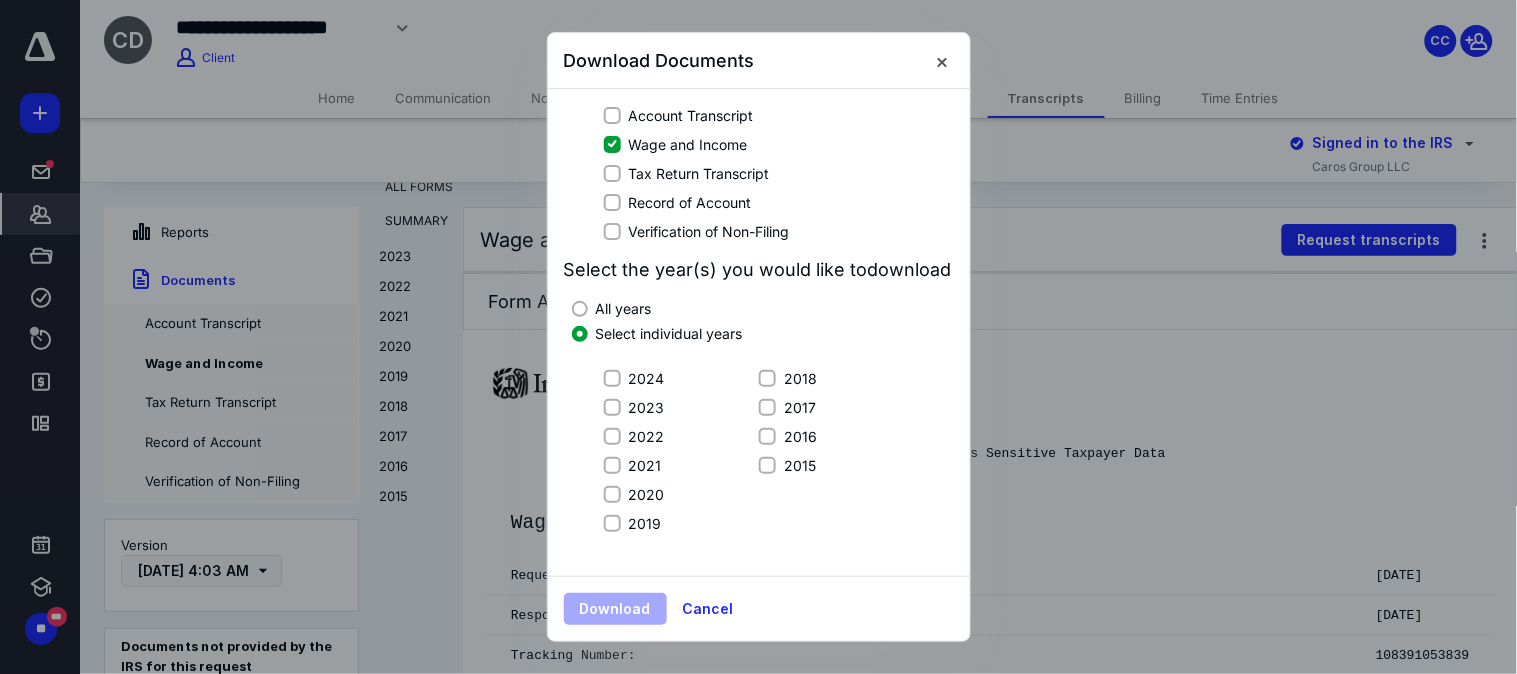 click 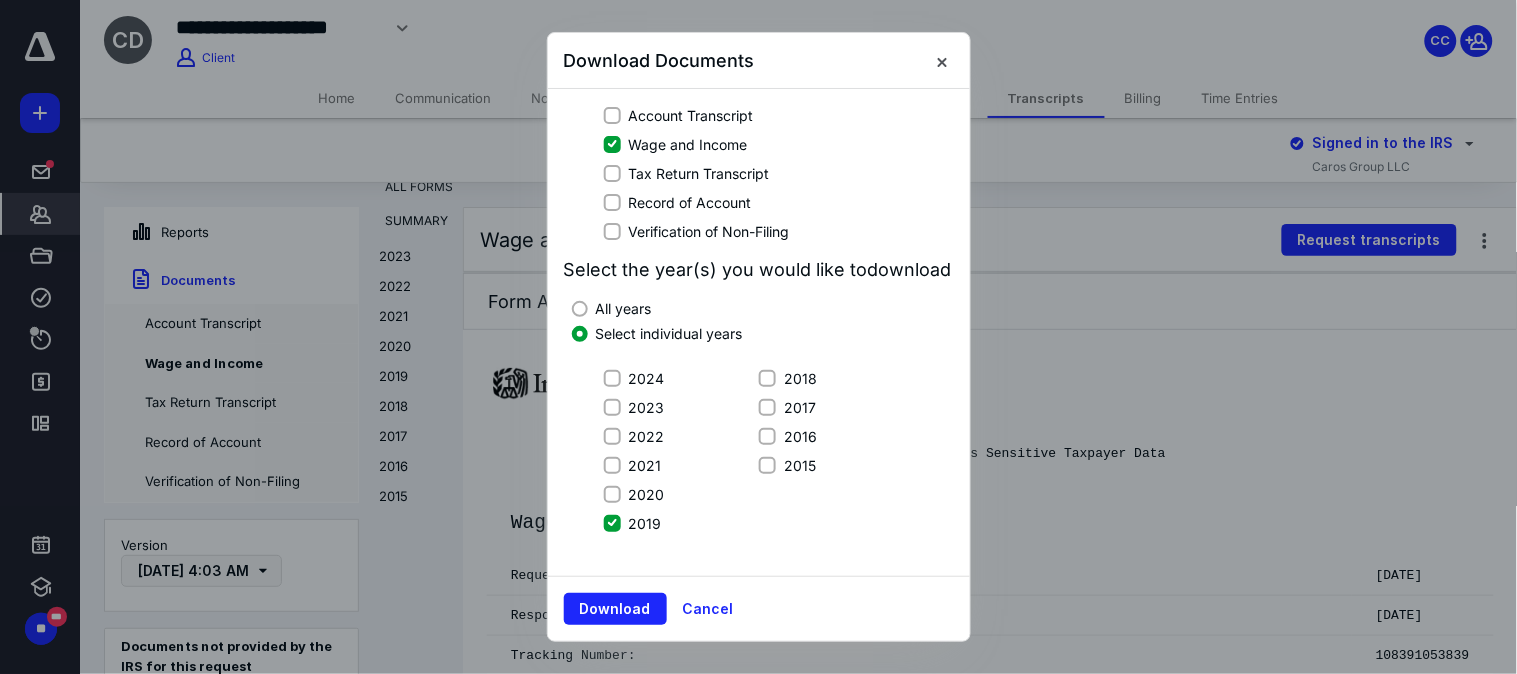 click on "2020" at bounding box center [612, 494] 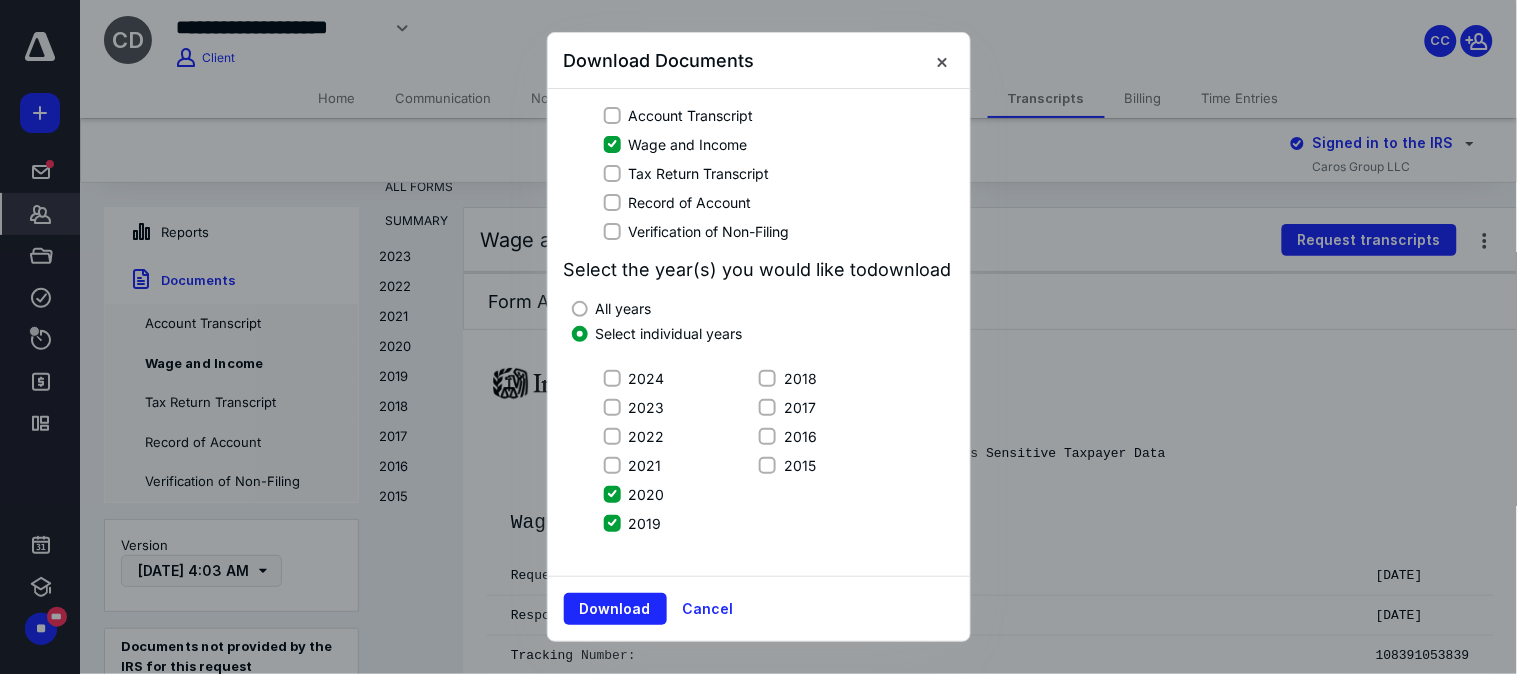 click on "2021" at bounding box center [612, 465] 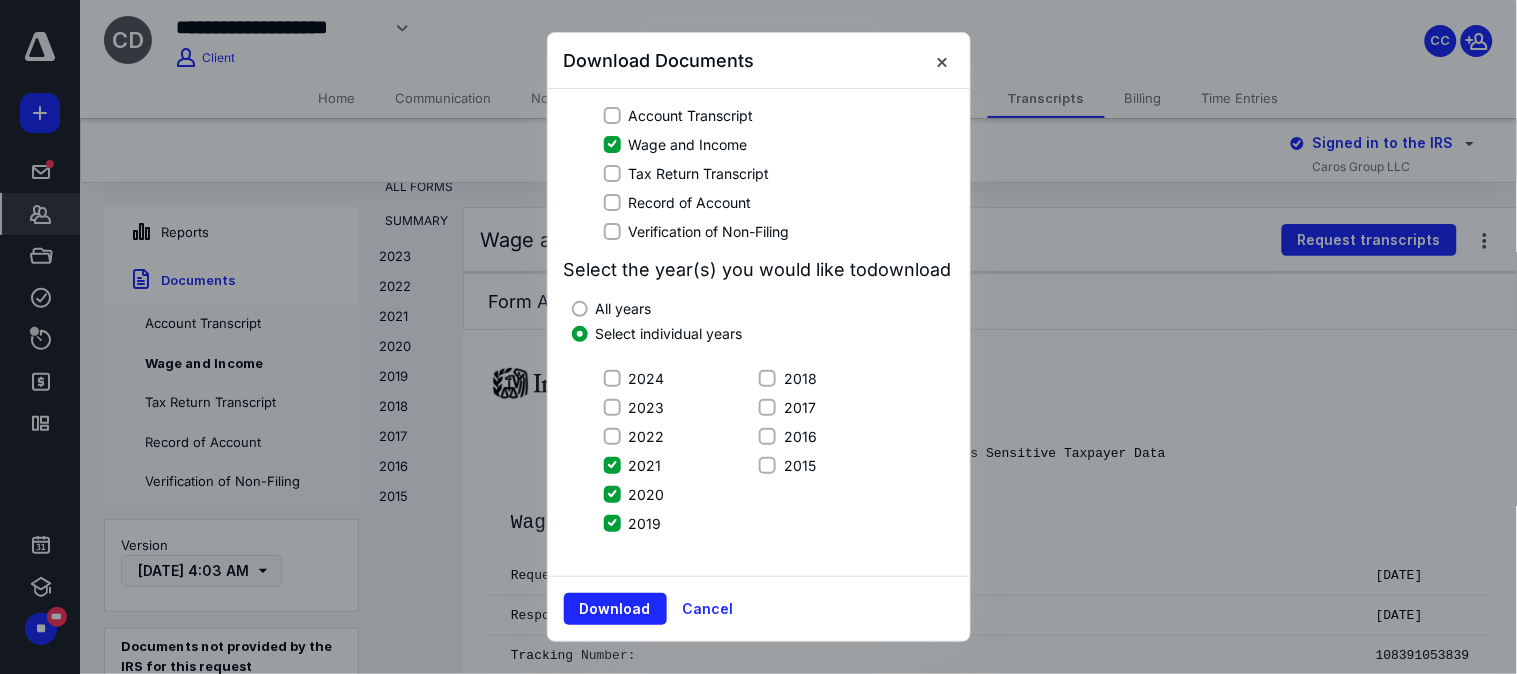 click on "2022" at bounding box center (612, 436) 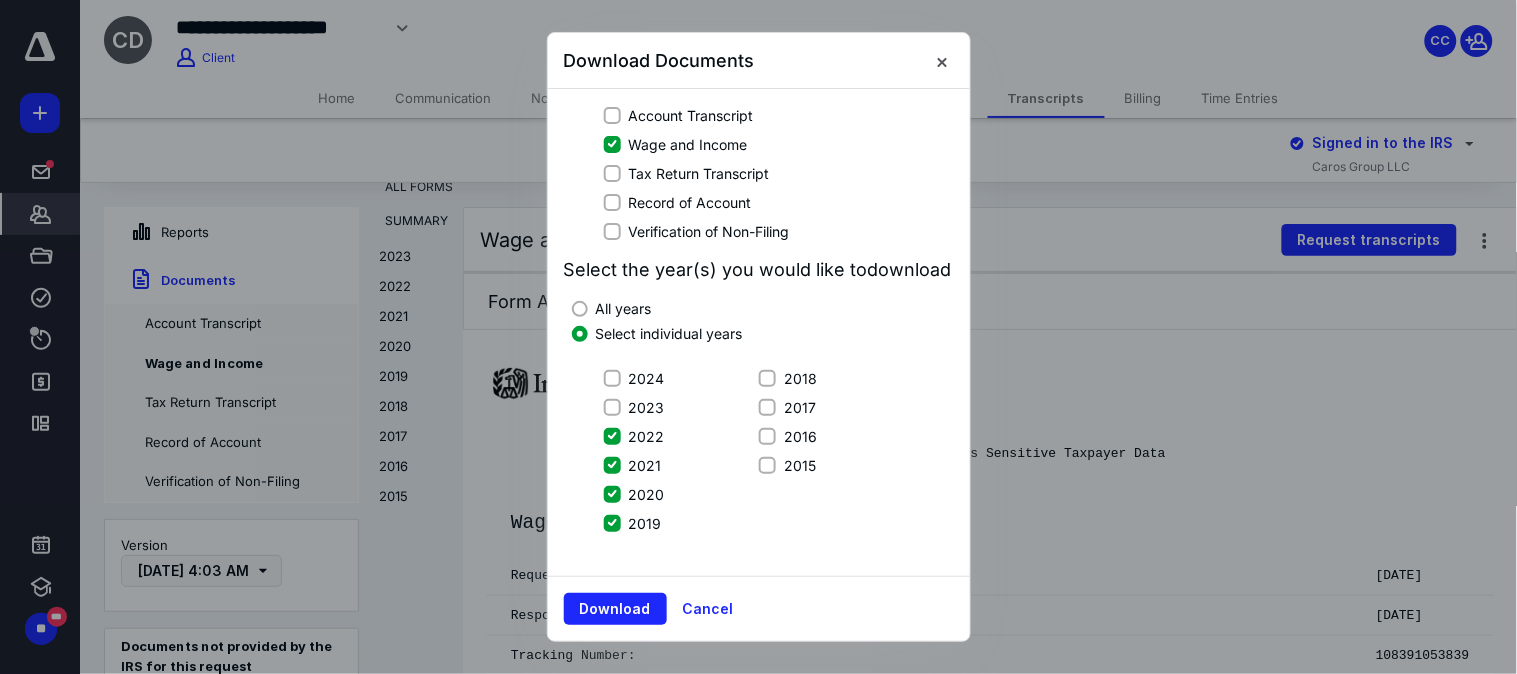 click on "2023" at bounding box center [634, 407] 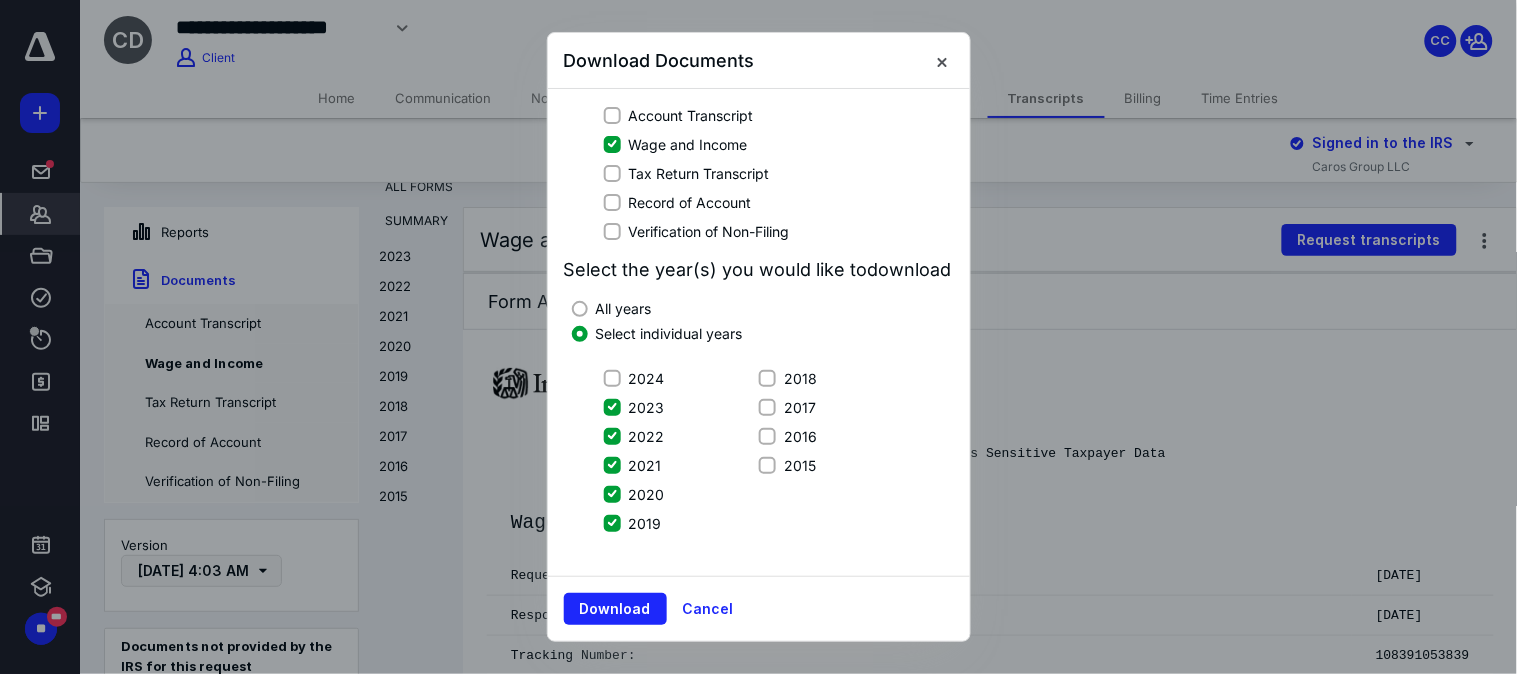click on "2024" at bounding box center (612, 378) 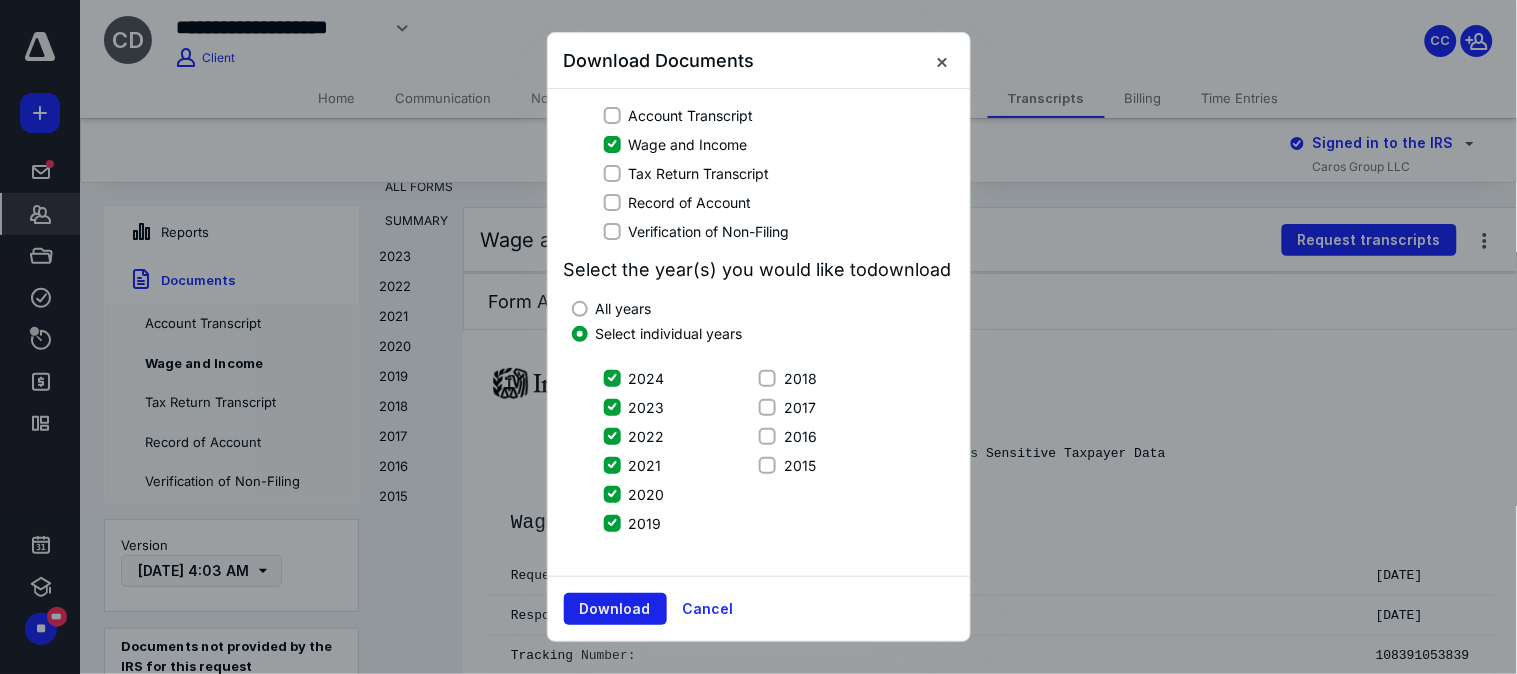 click on "Download" at bounding box center [615, 609] 